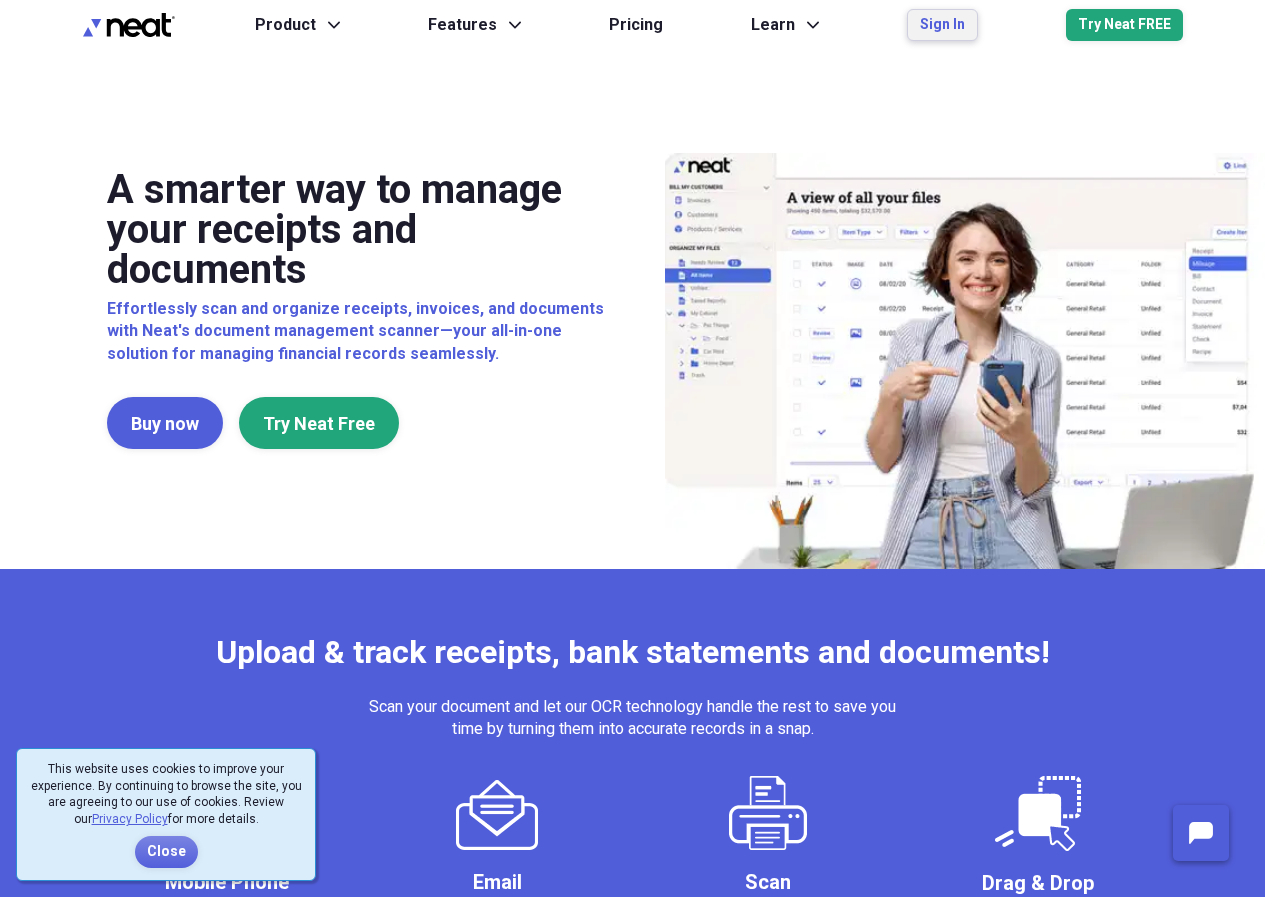 scroll, scrollTop: 0, scrollLeft: 0, axis: both 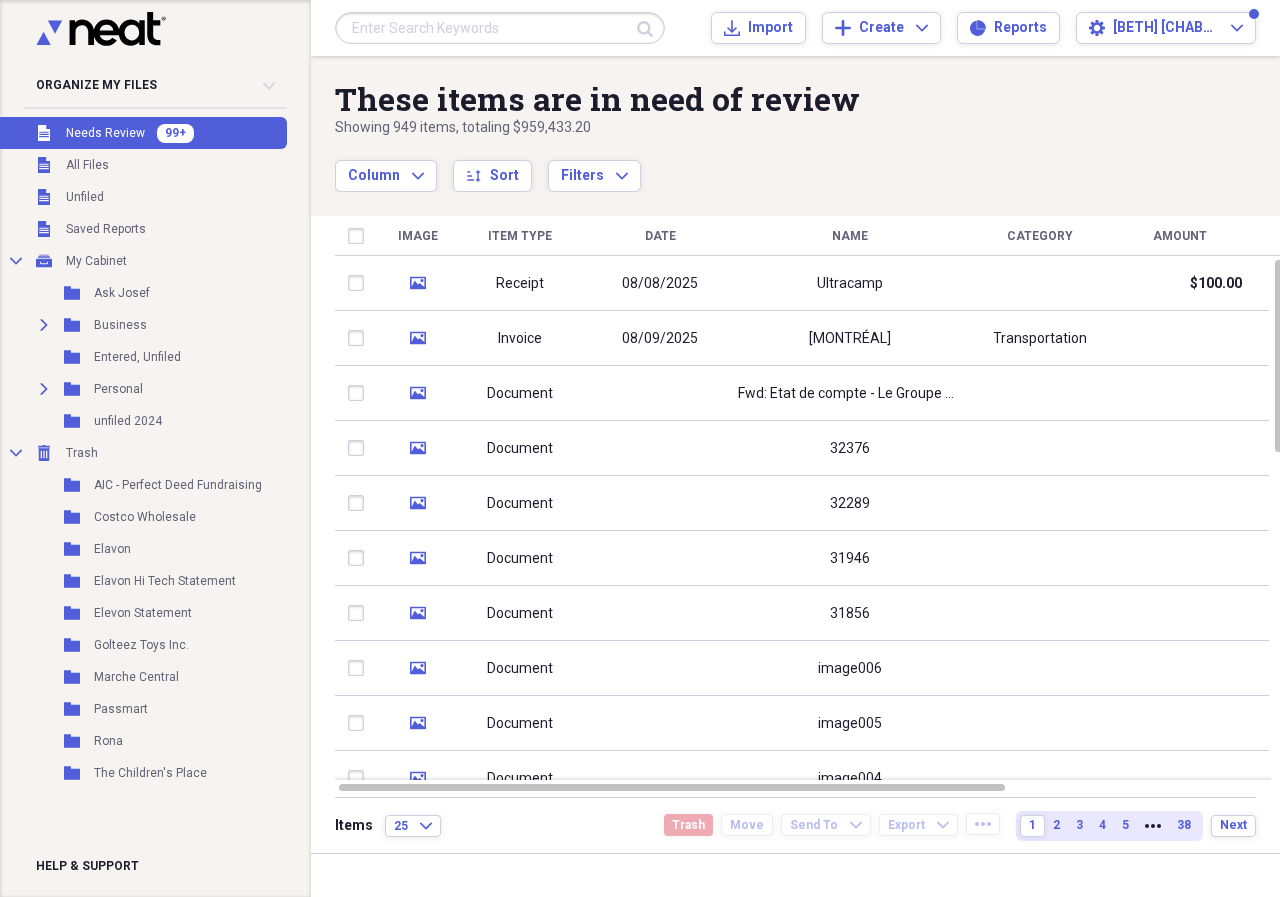 click at bounding box center [500, 28] 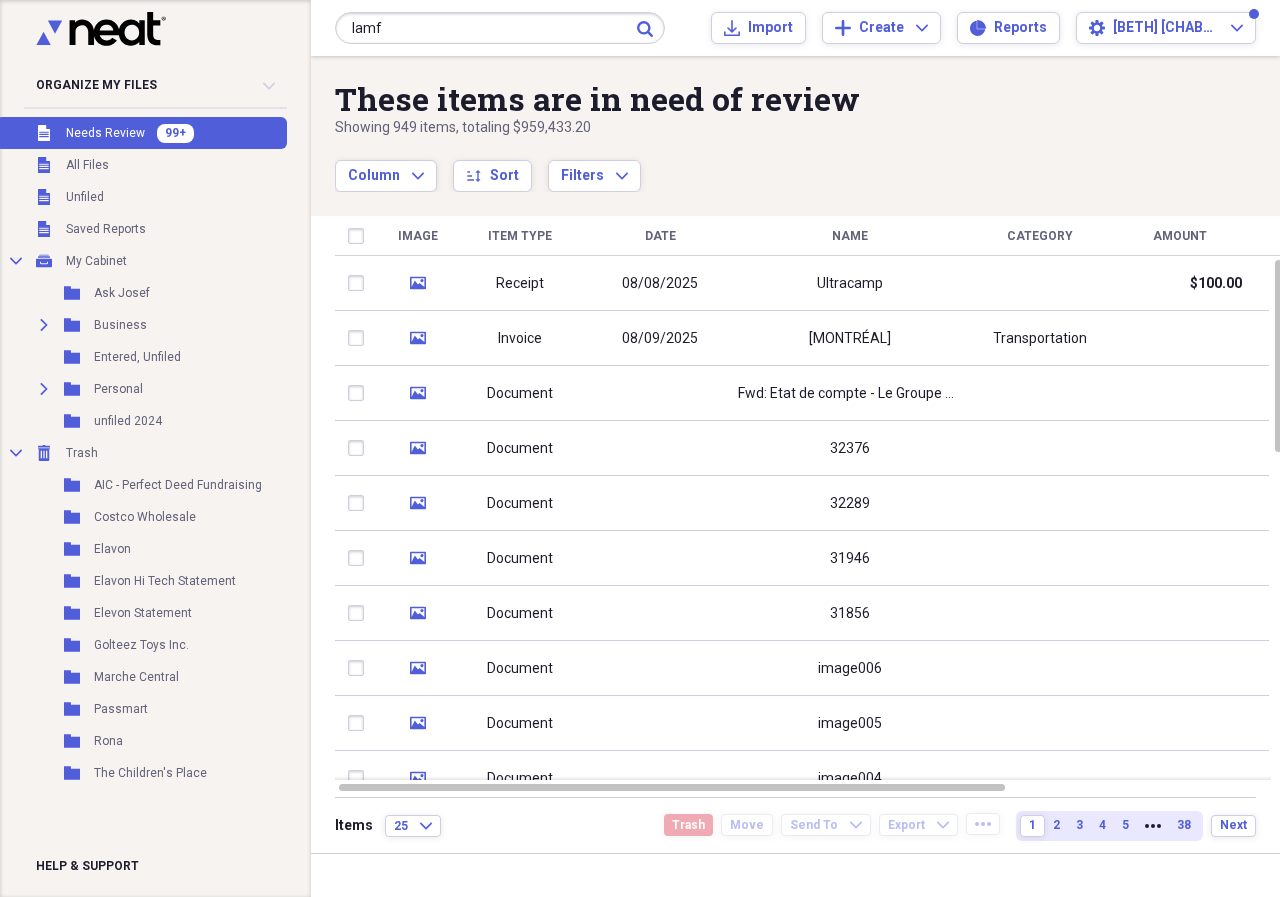 type on "lamf" 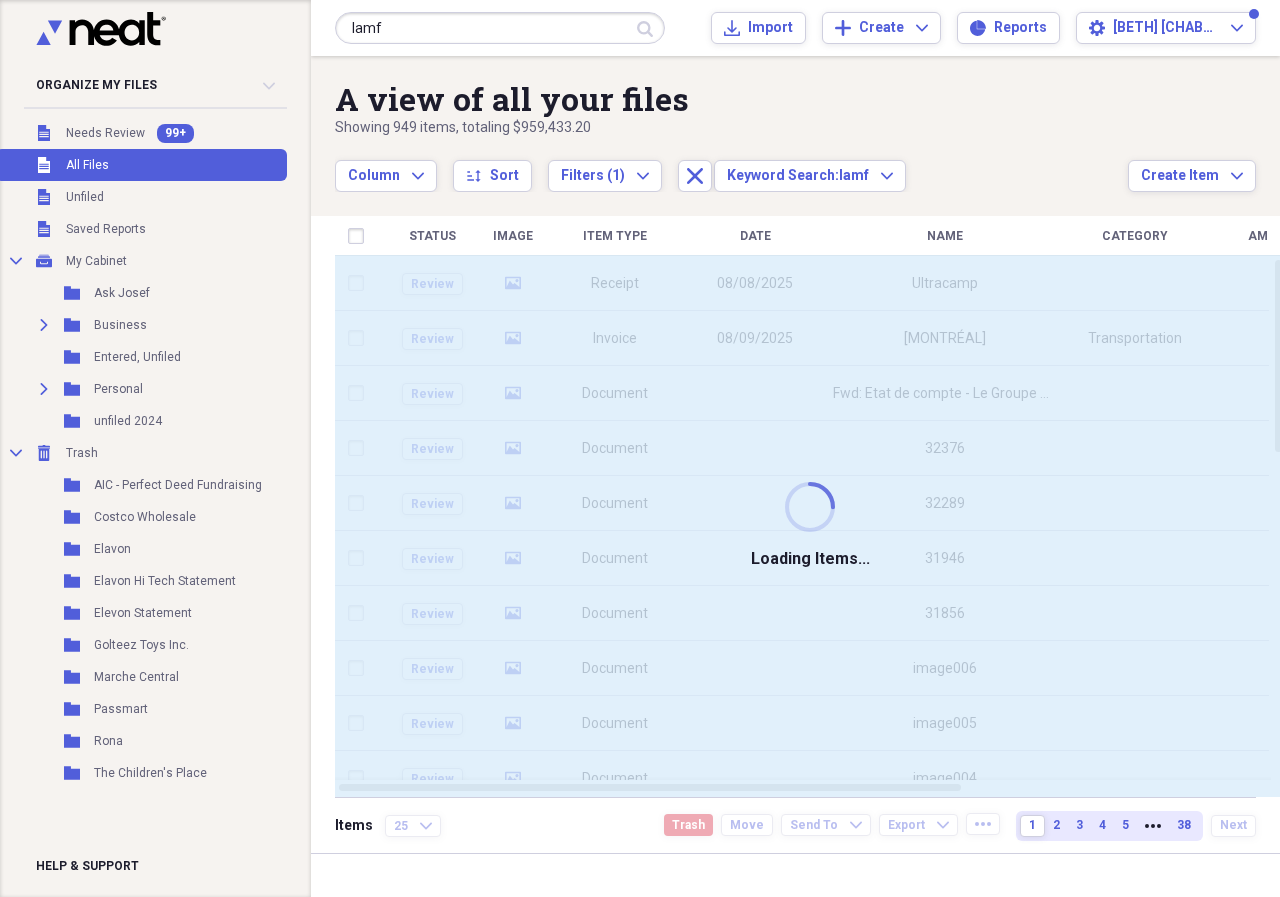 type 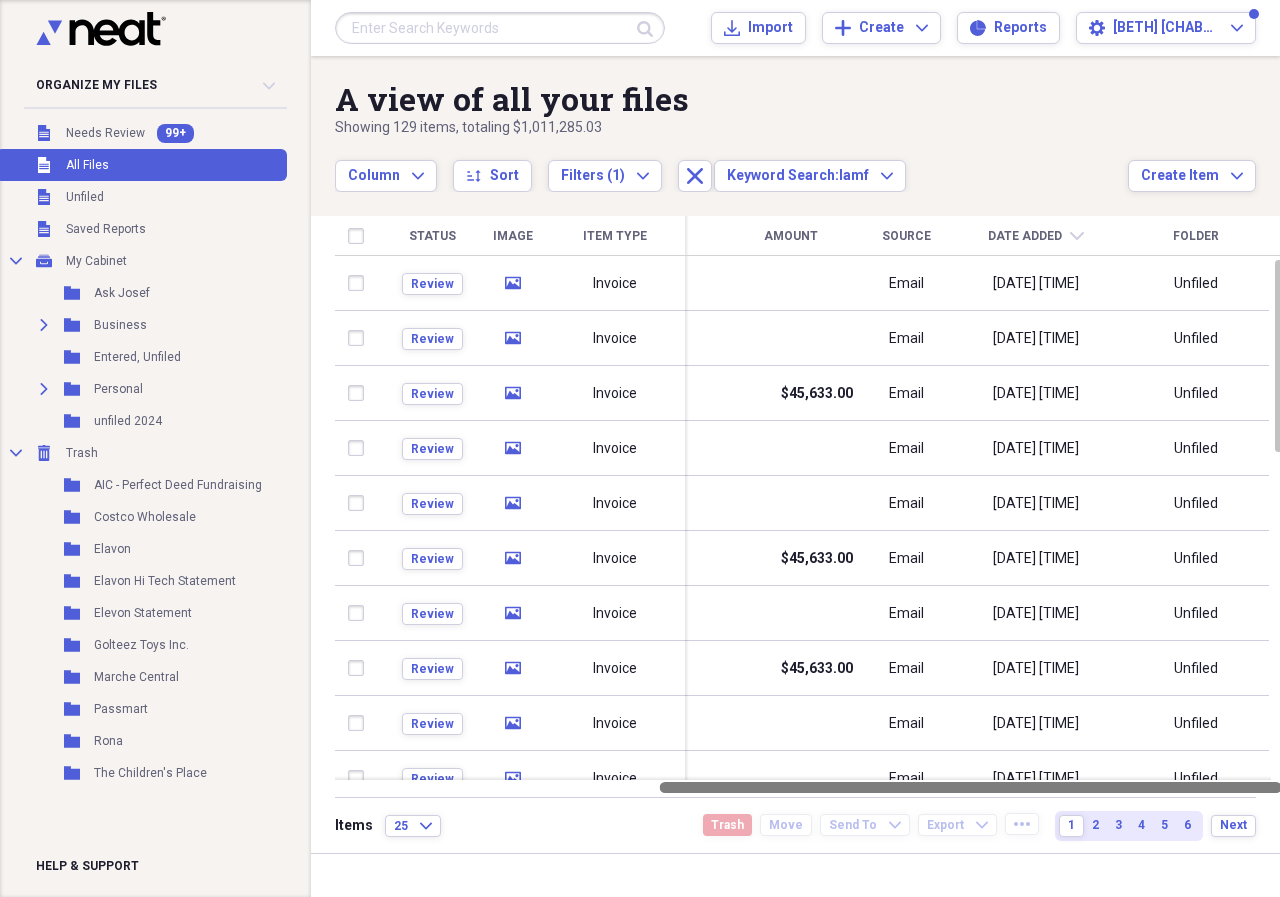drag, startPoint x: 663, startPoint y: 781, endPoint x: 1057, endPoint y: 798, distance: 394.36658 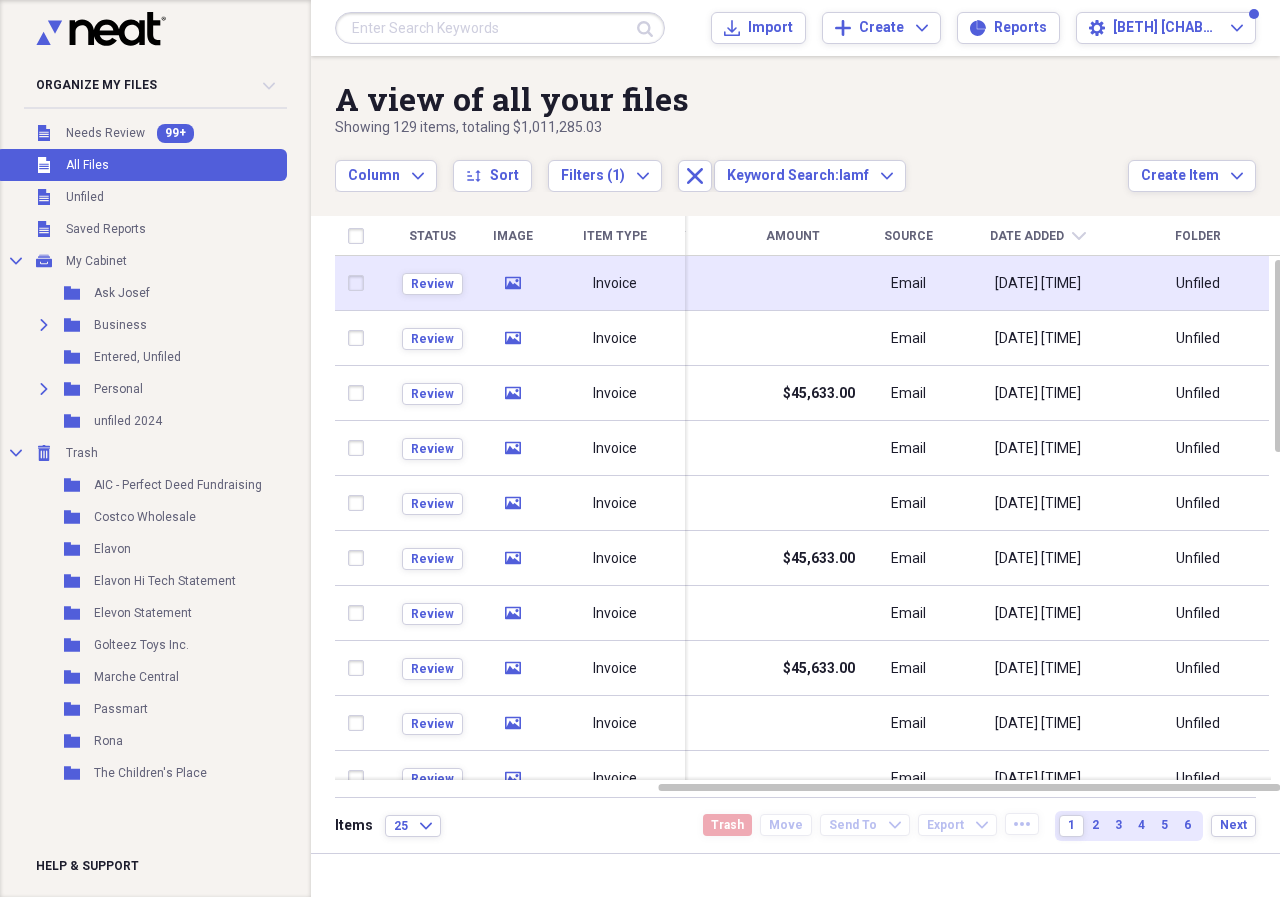 click on "media" 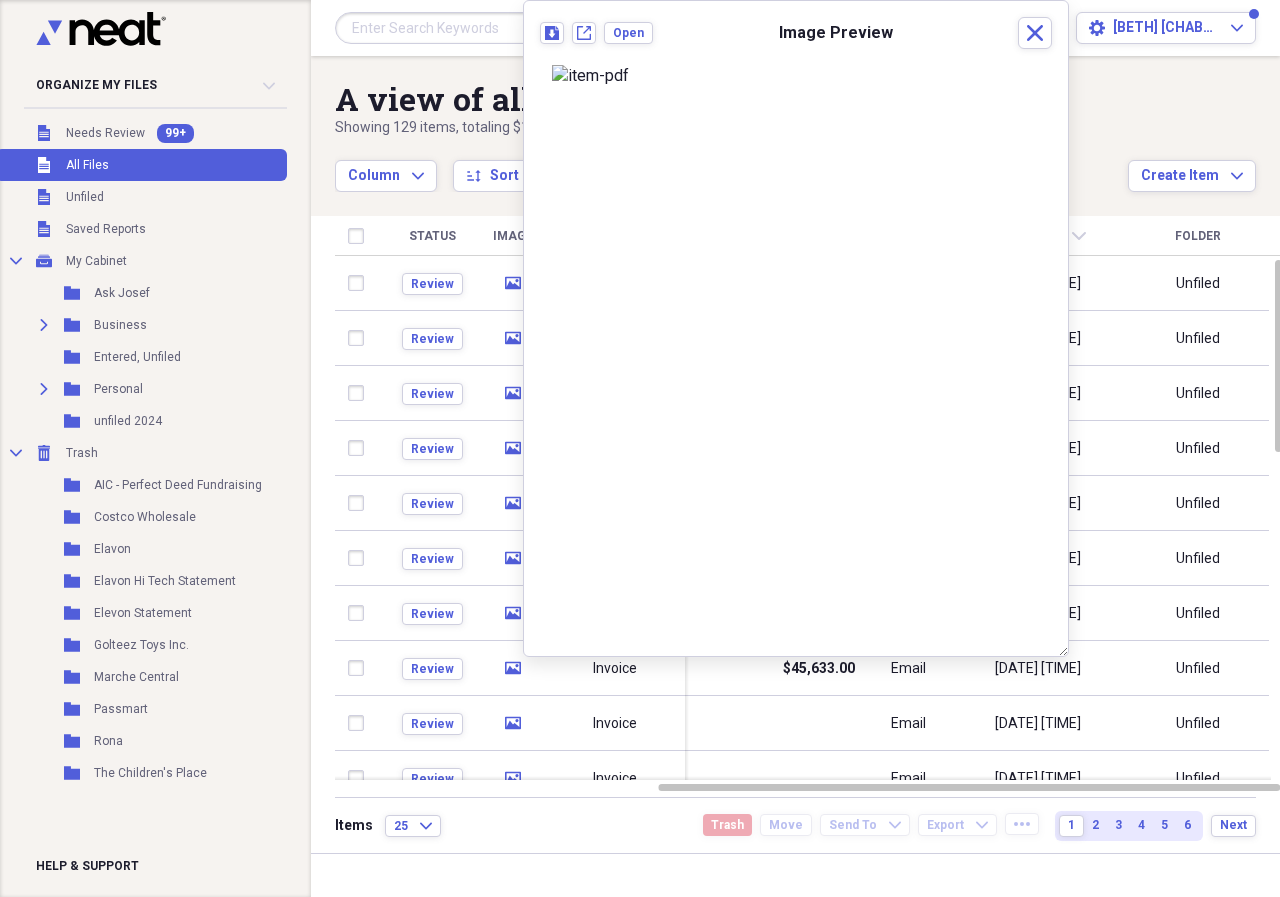 click on "Column Expand sort Sort Filters (1) Expand Close Keyword Search:  lamf Expand" at bounding box center [731, 165] 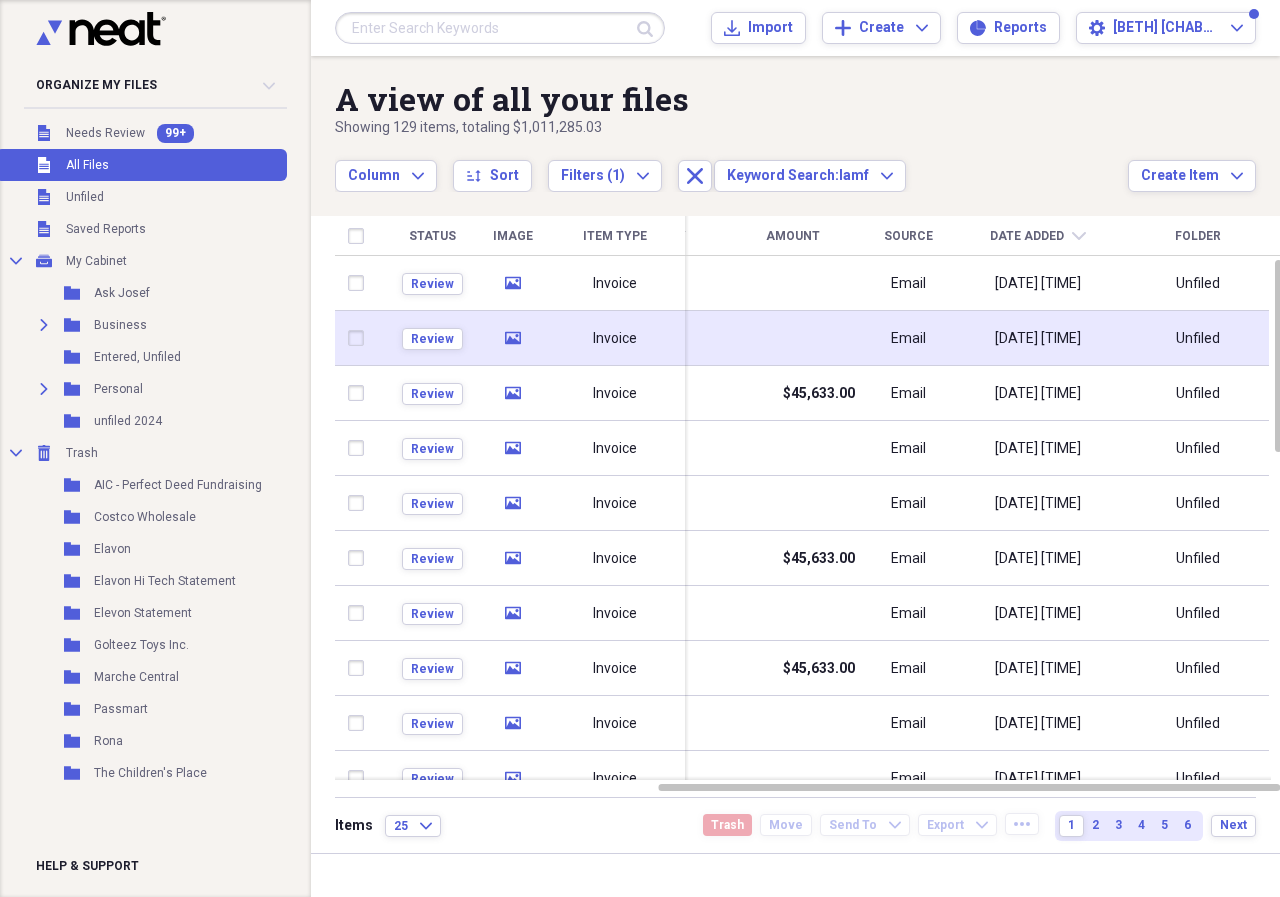 click 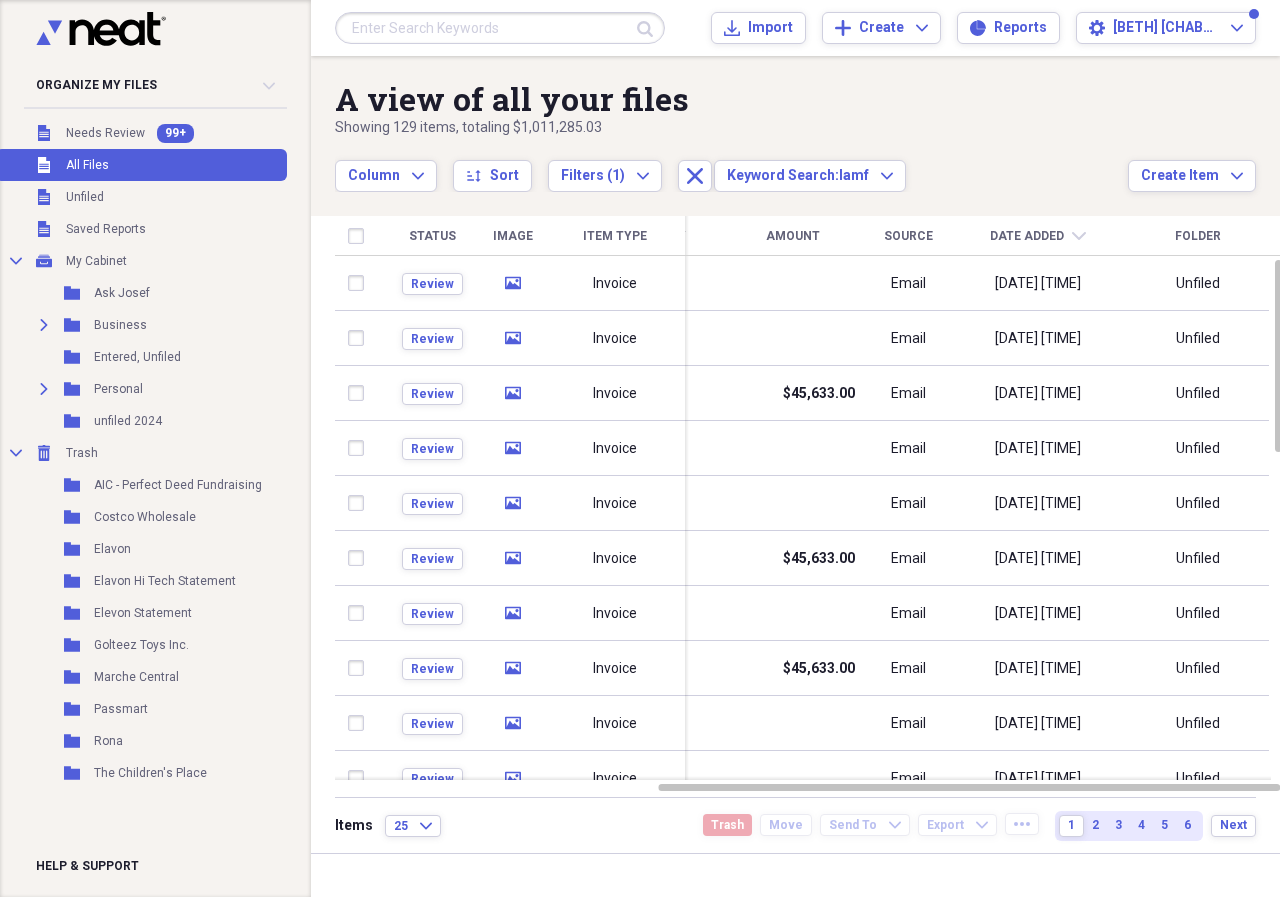 click on "A view of all your files Showing 129 items , totaling $1,011,285.03 Column Expand sort Sort Filters (1) Expand Close Keyword Search:  lamf Expand Create Item Expand" at bounding box center [795, 124] 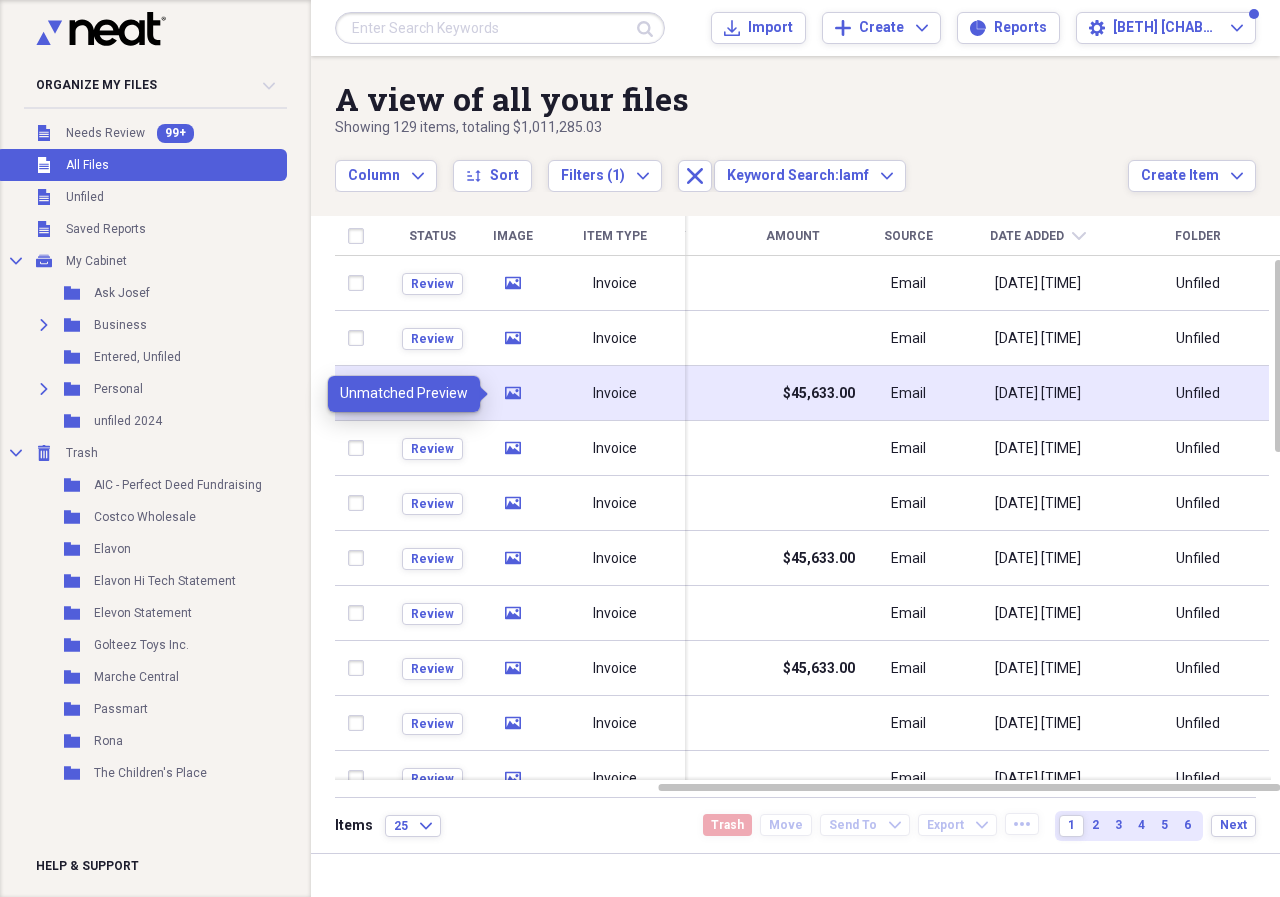 click on "media" 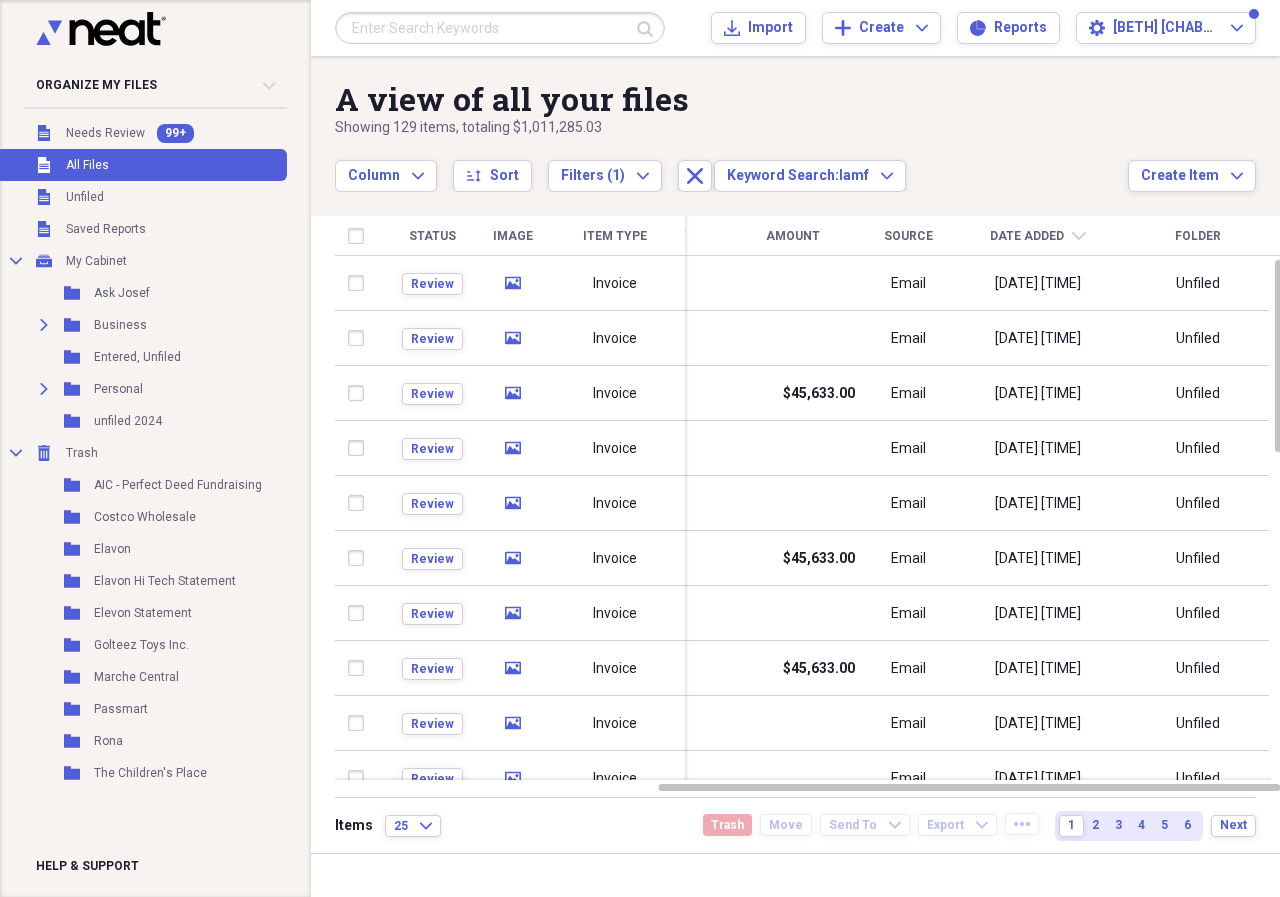 click on "A view of all your files Showing 129 items , totaling $1,011,285.03 Column Expand sort Sort Filters (1) Expand Close Keyword Search:  lamf Expand Create Item Expand" at bounding box center (795, 124) 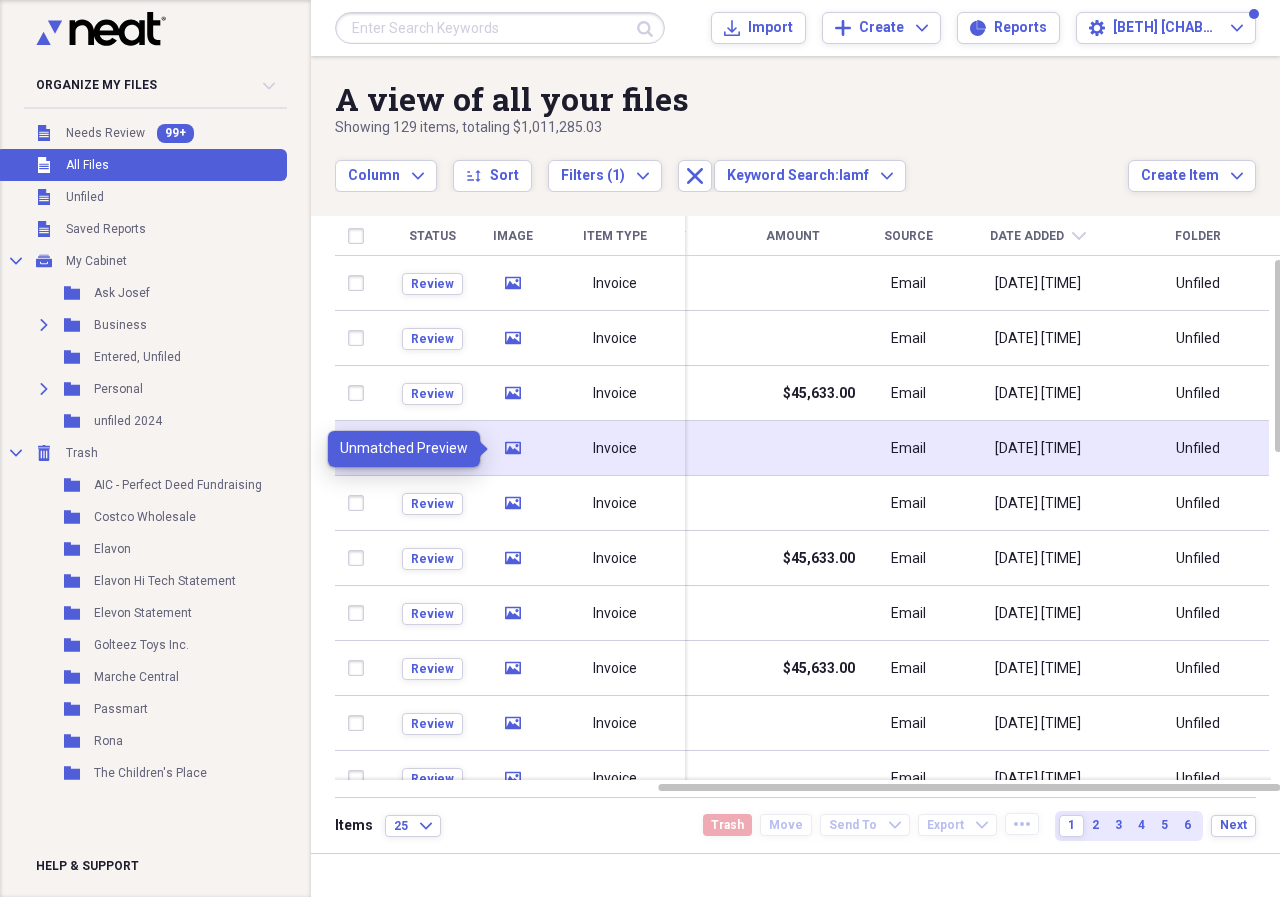 click 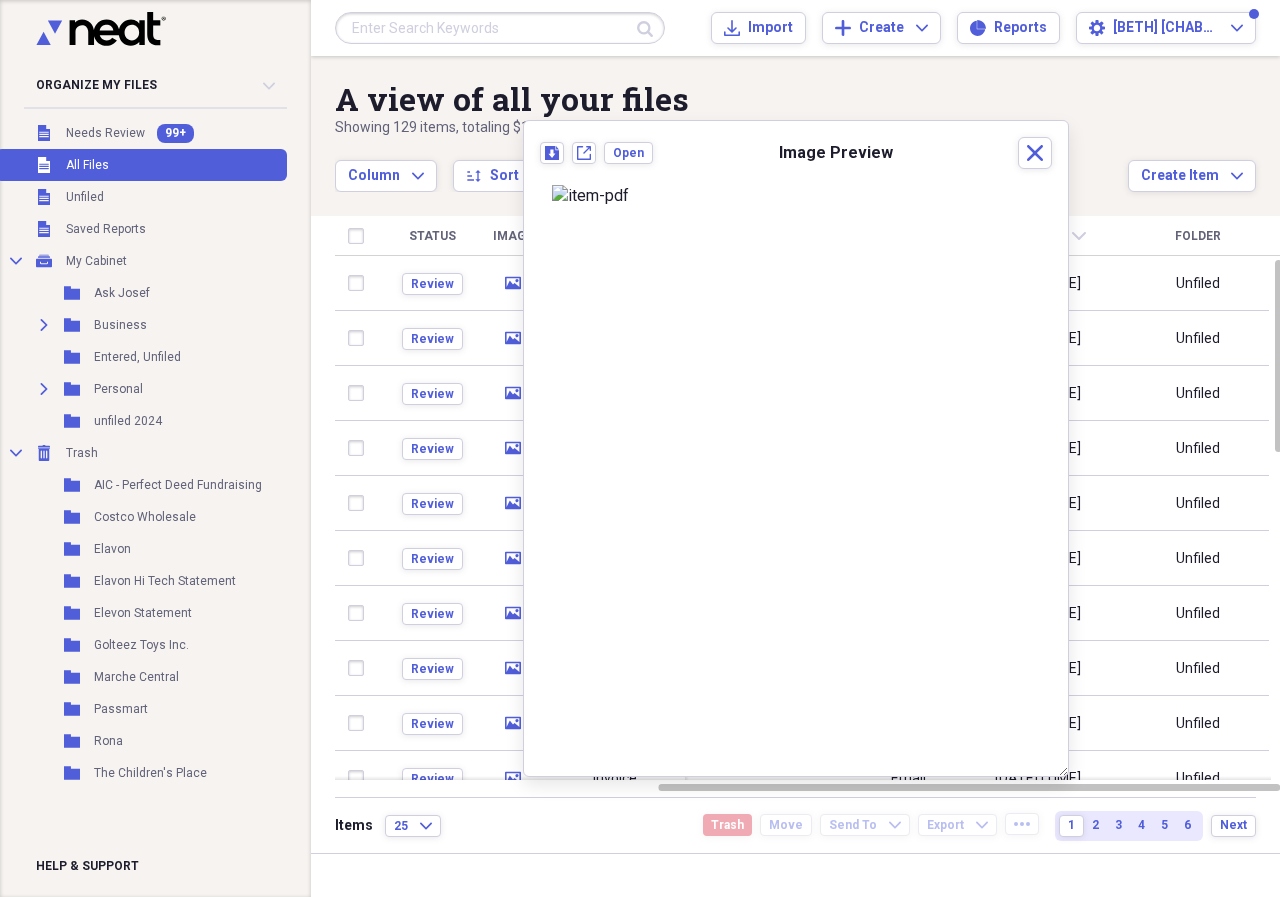 click on "A view of all your files" at bounding box center [731, 99] 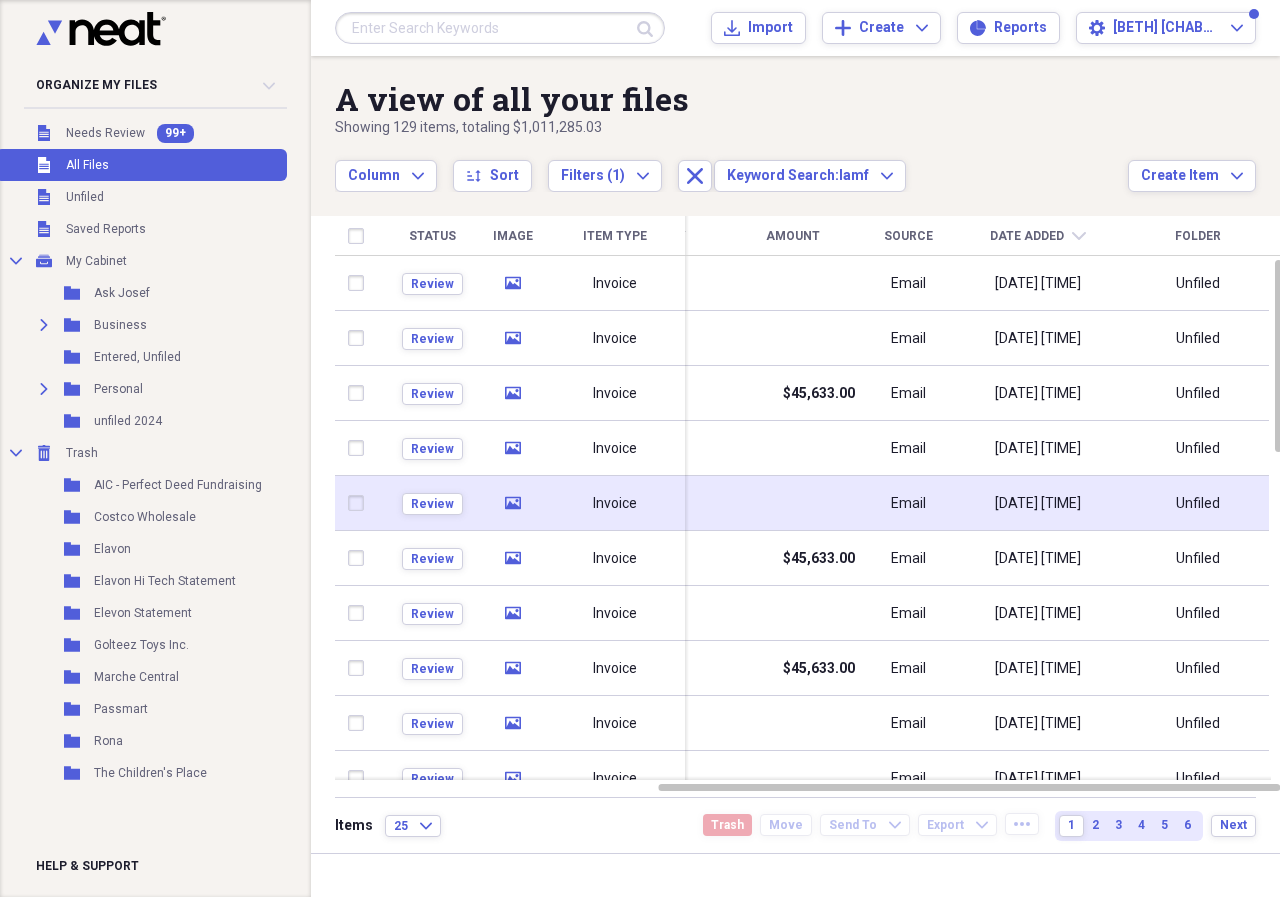 click on "media" 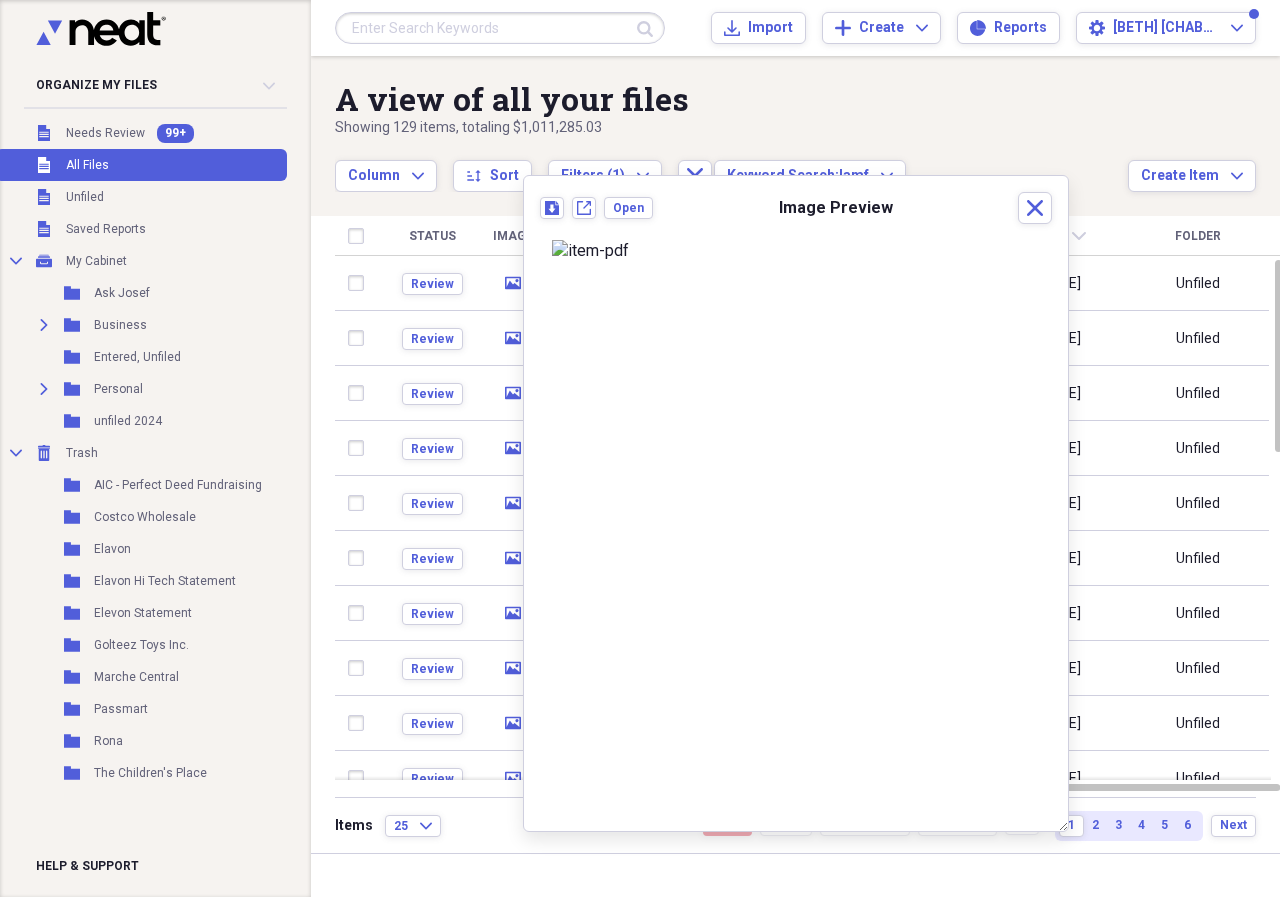 click on "A view of all your files" at bounding box center [731, 99] 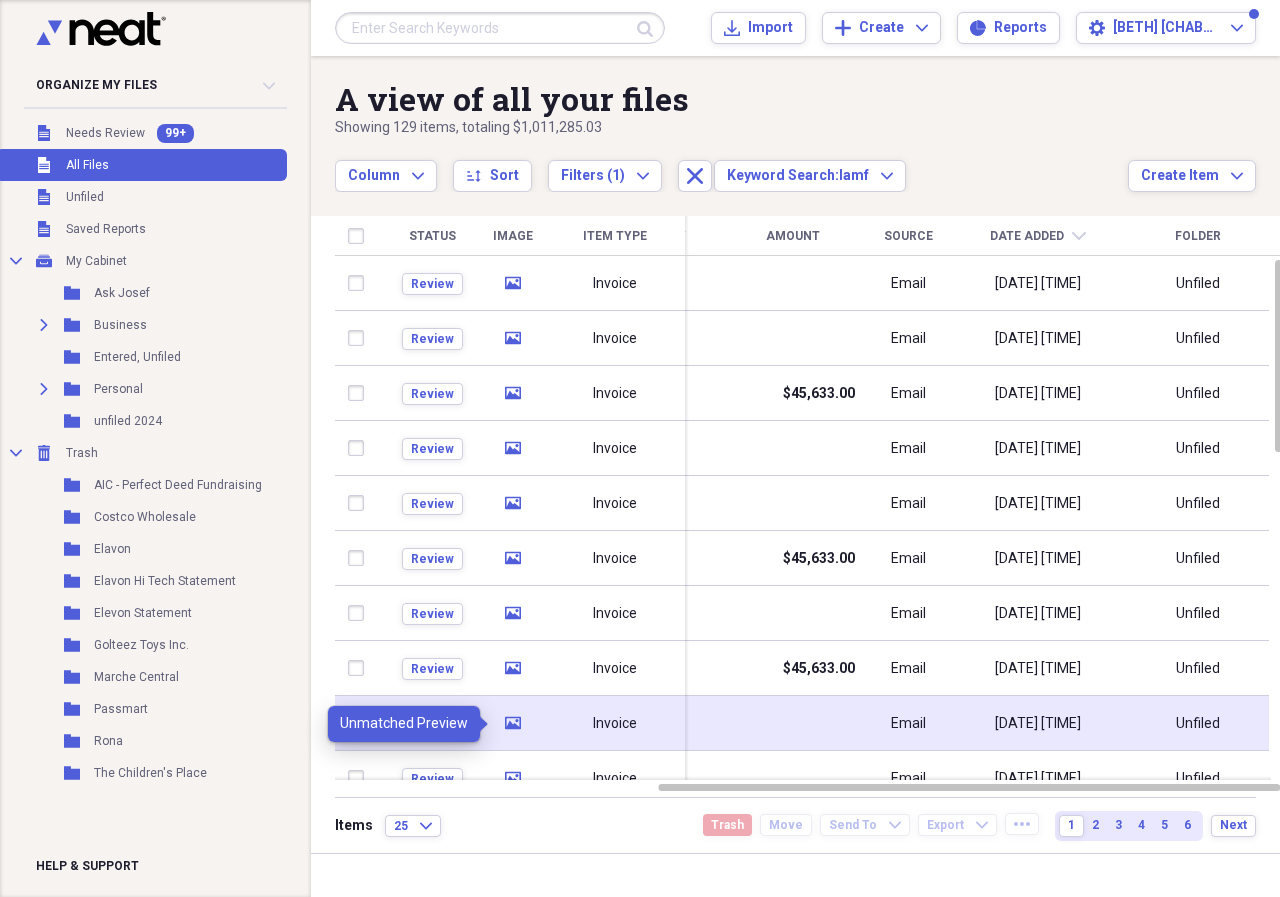 click 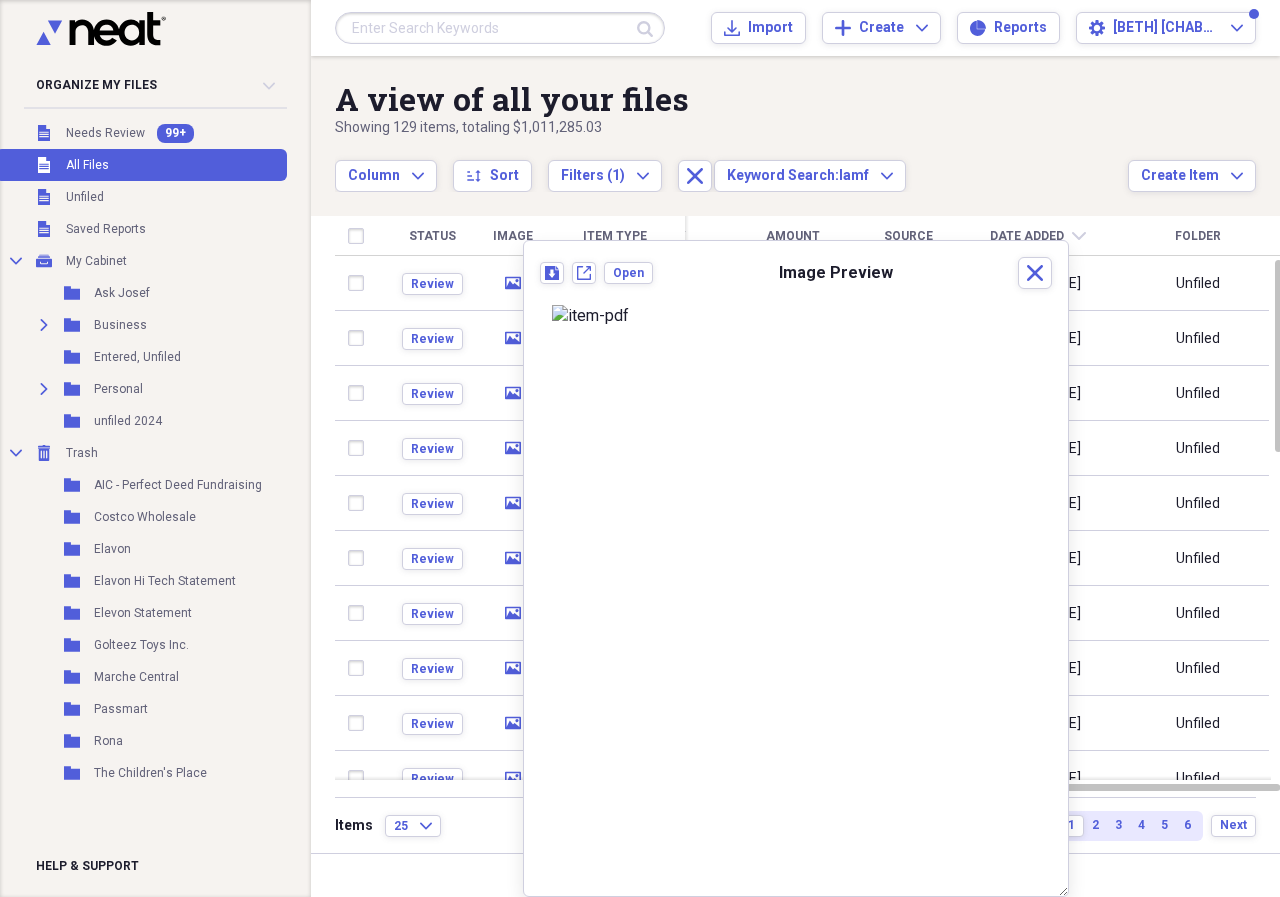 click on "Column Expand sort Sort Filters (1) Expand Close Keyword Search:  lamf Expand" at bounding box center (731, 165) 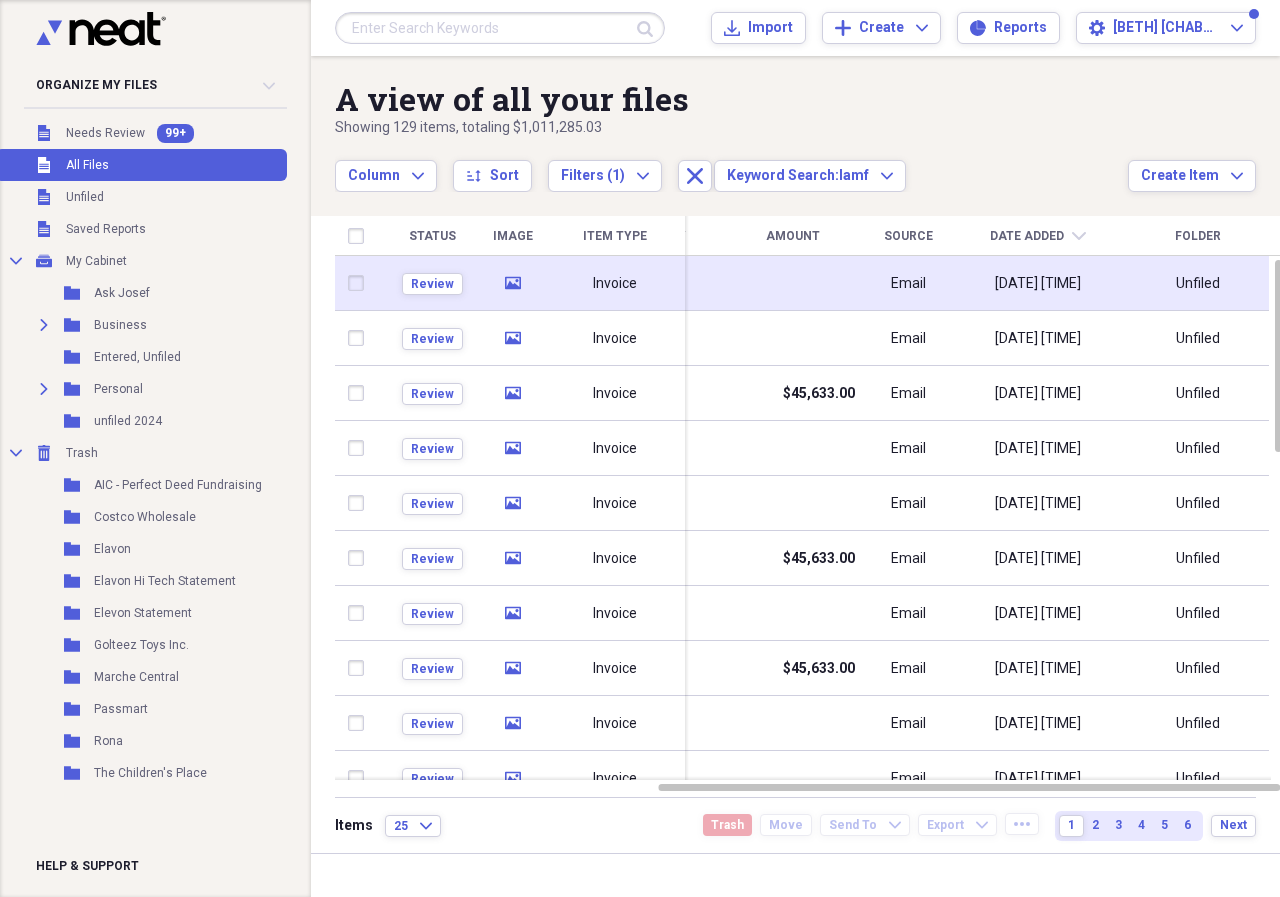click on "media" at bounding box center [513, 283] 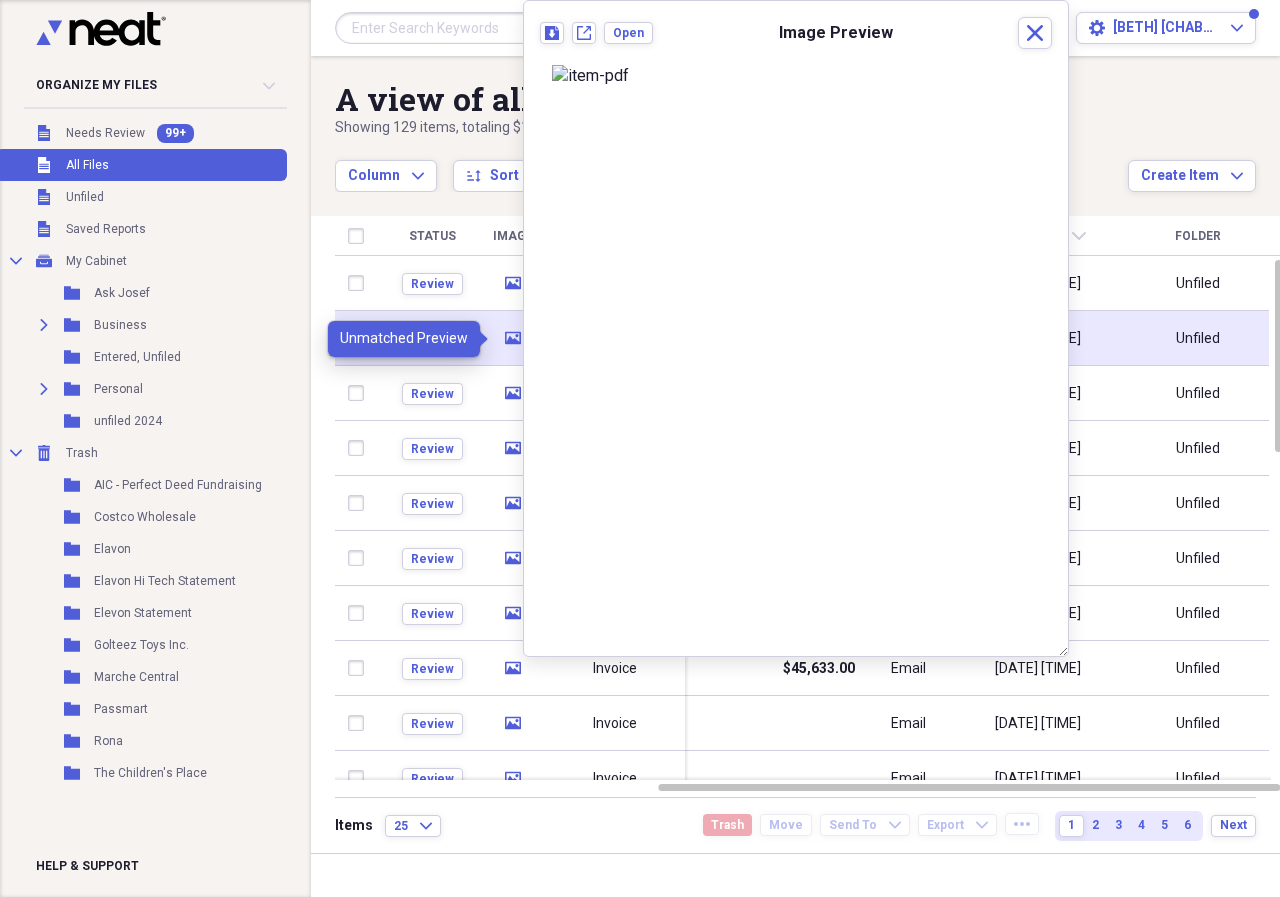 click 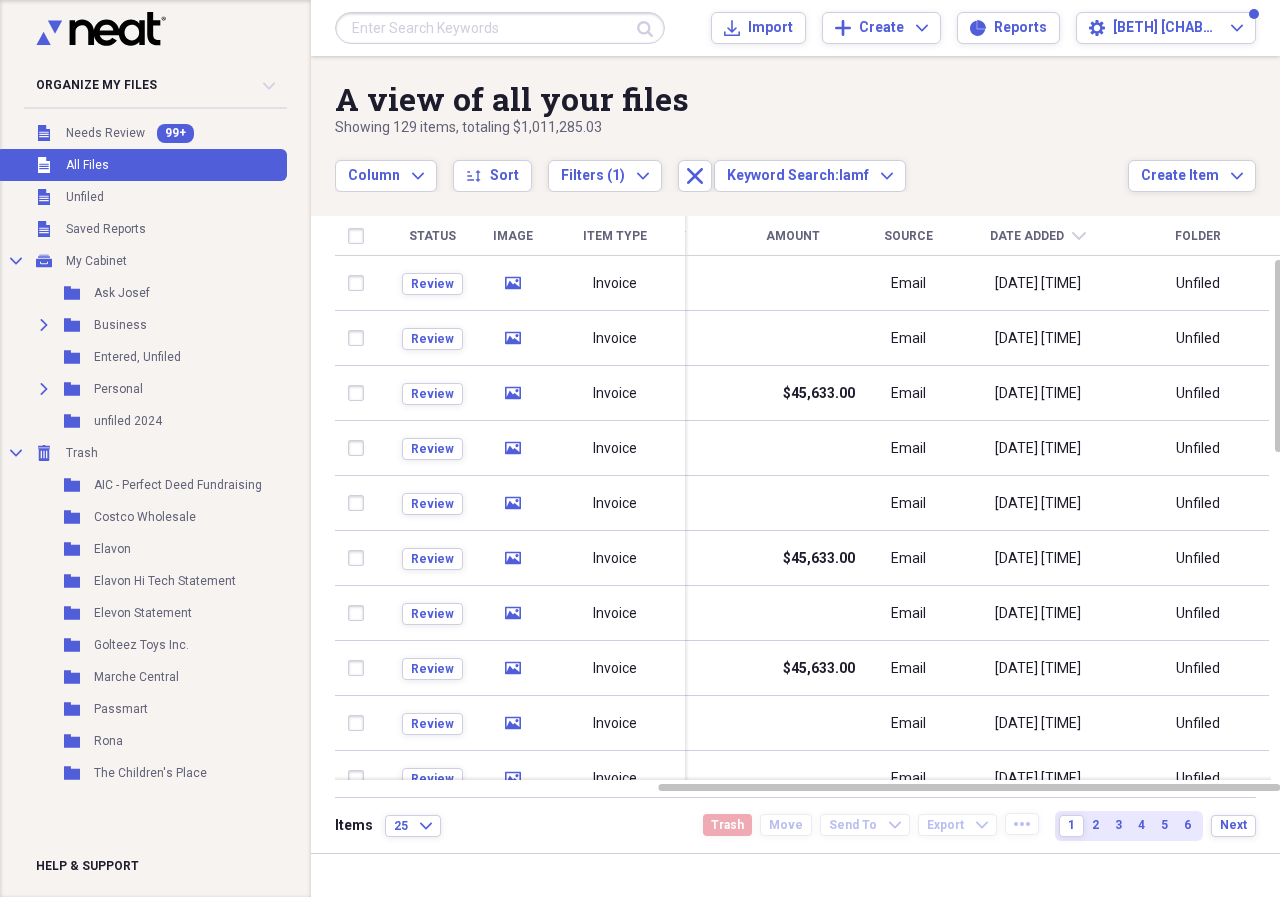 click on "Showing 129 items , totaling $1,011,285.03" at bounding box center [731, 128] 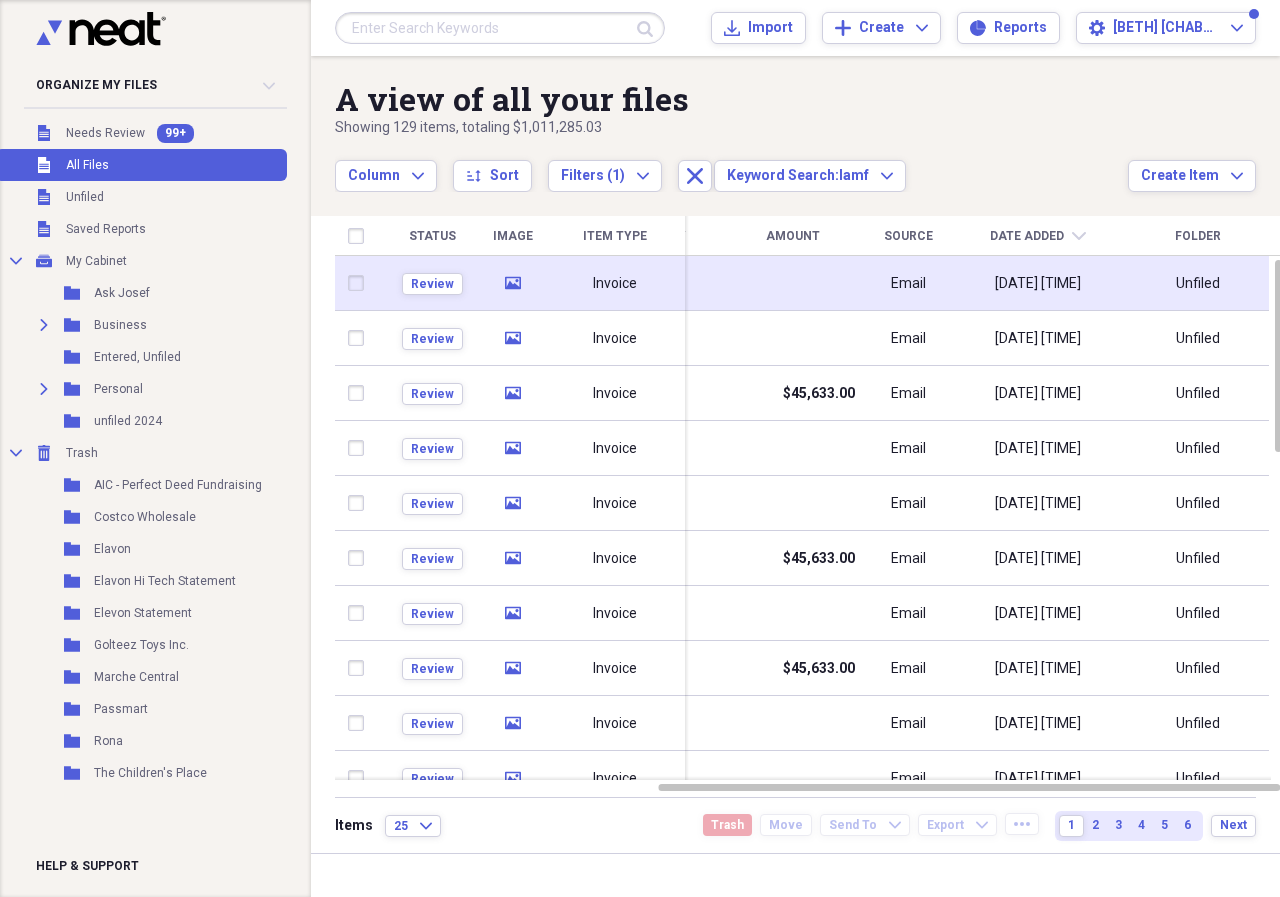 click on "media" 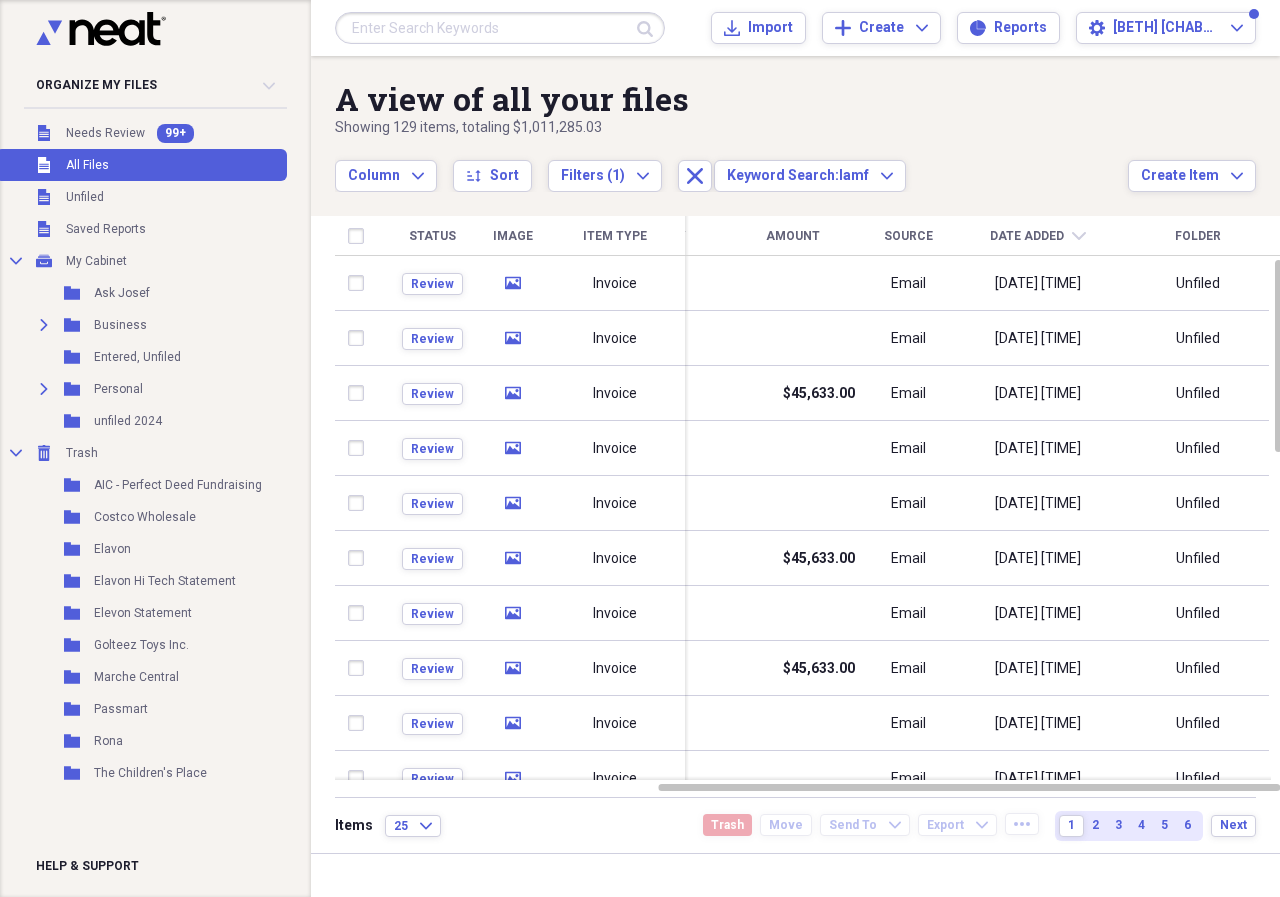 click on "Showing 129 items , totaling $1,011,285.03" at bounding box center (731, 128) 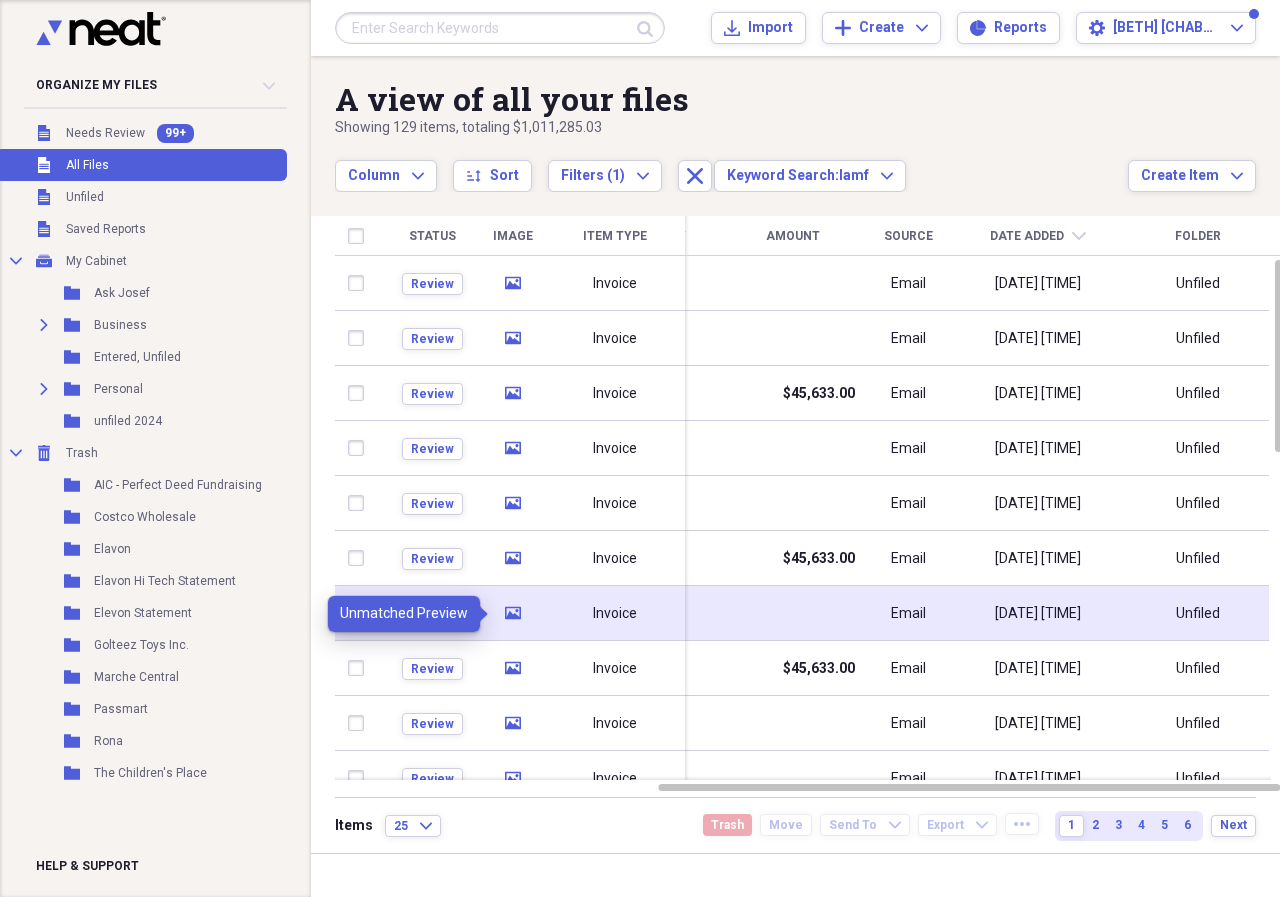 click 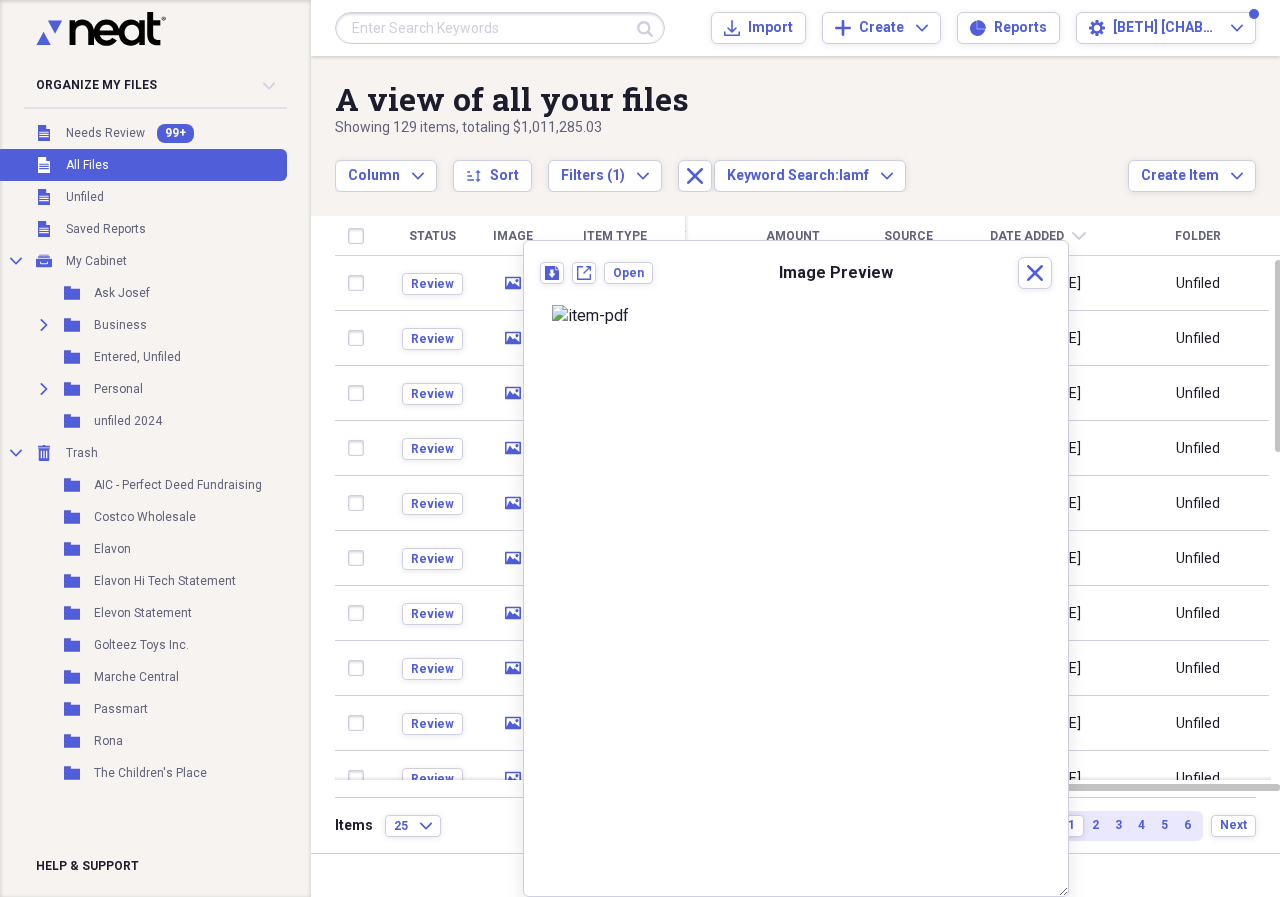 click on "Showing 129 items , totaling $1,011,285.03" at bounding box center (731, 128) 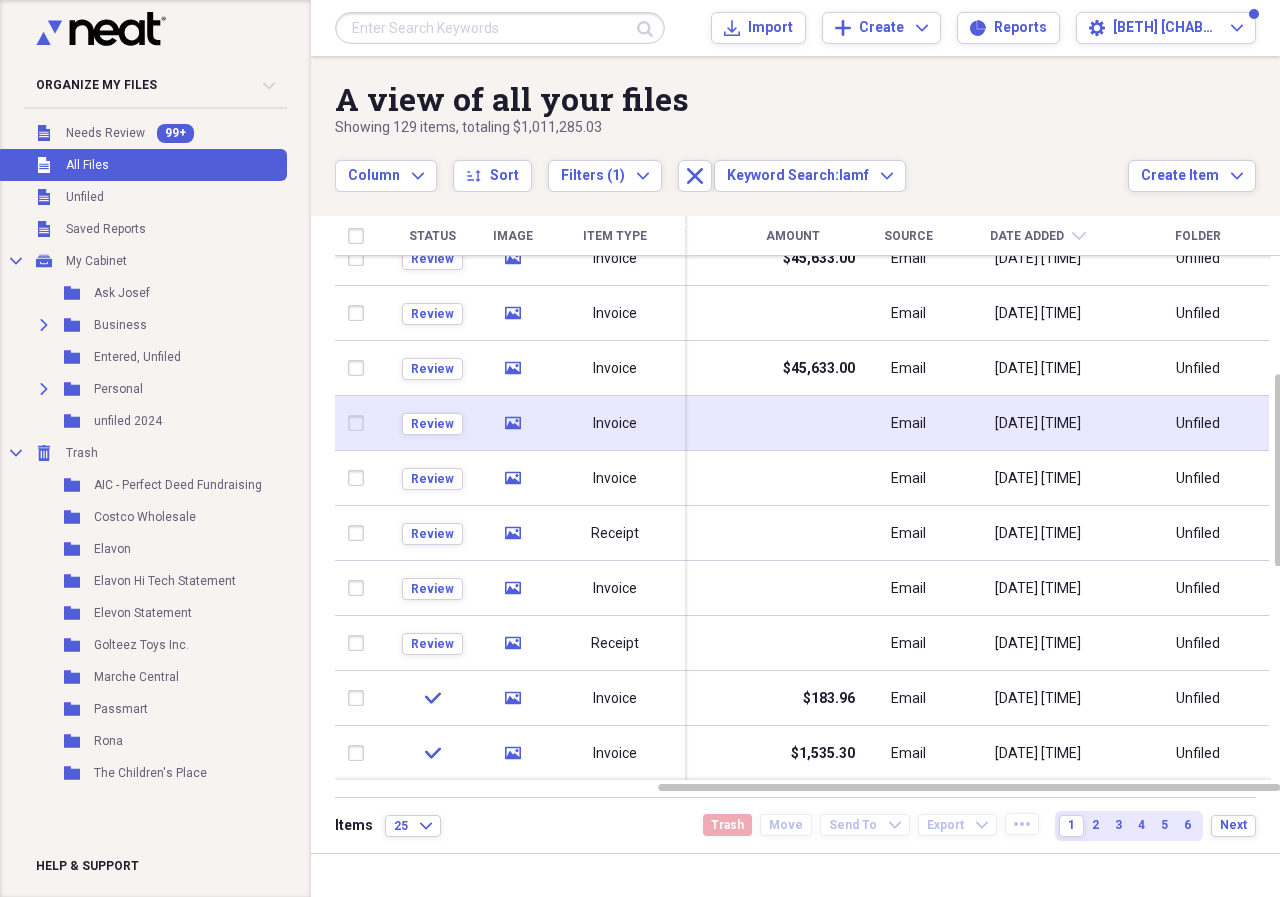 click 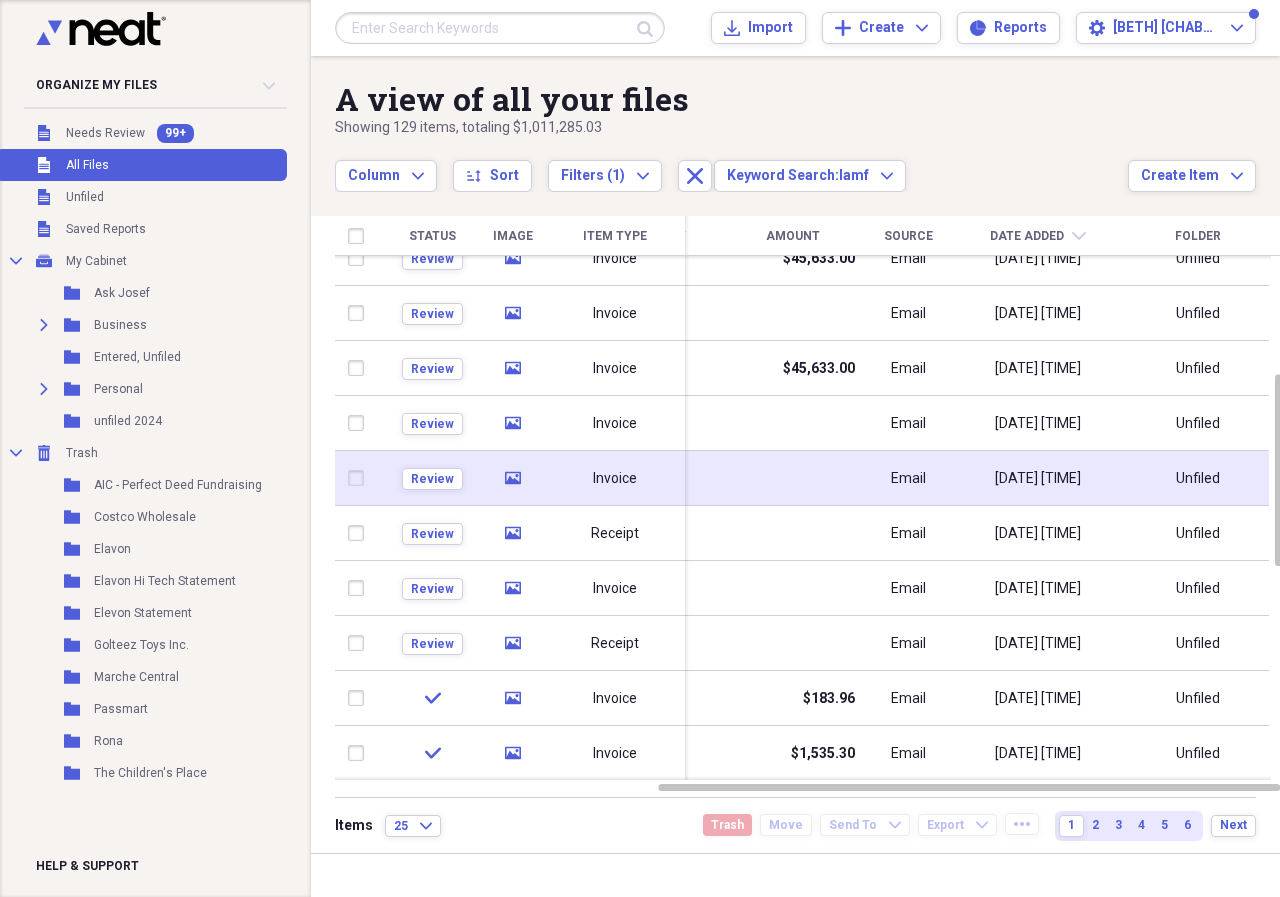 click 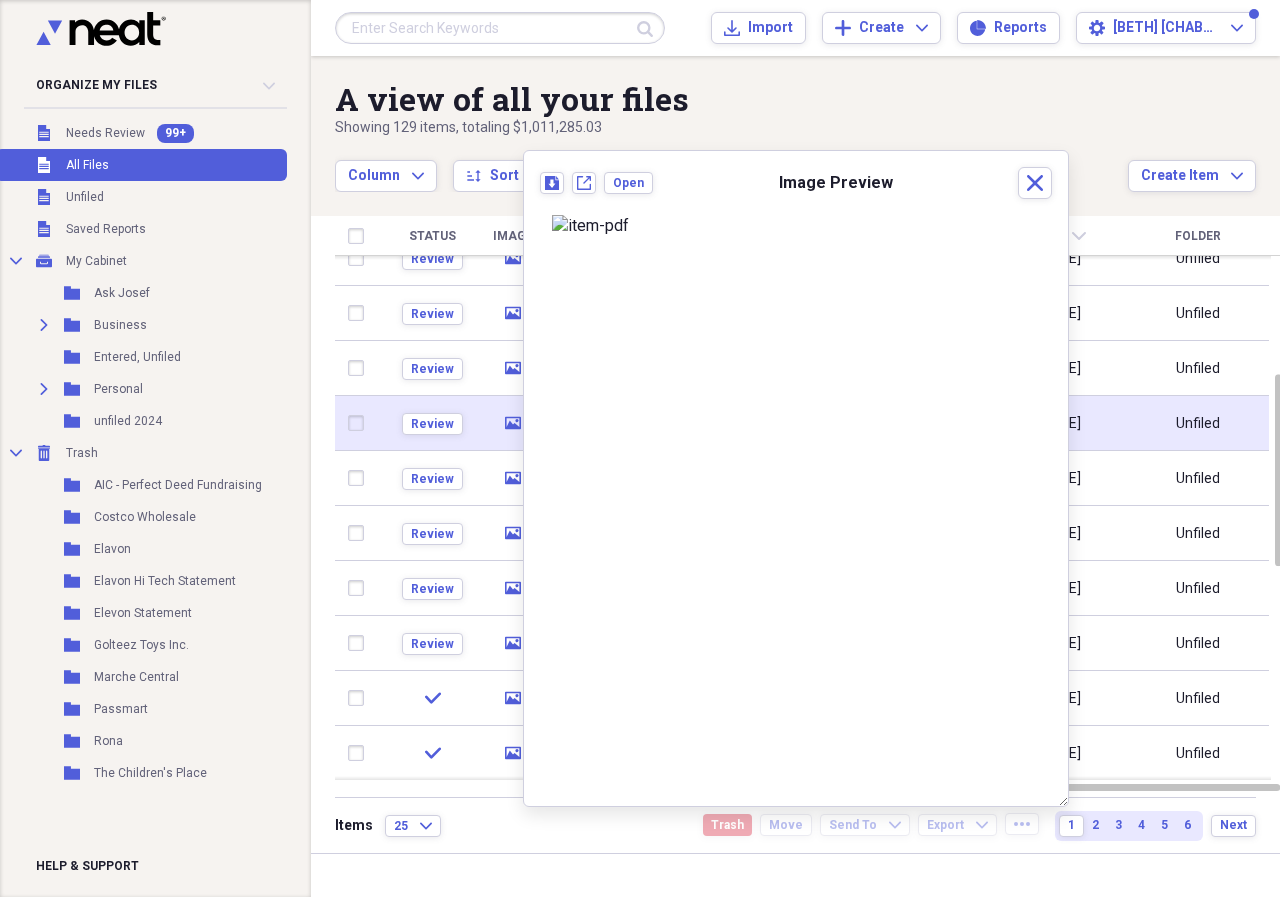 click 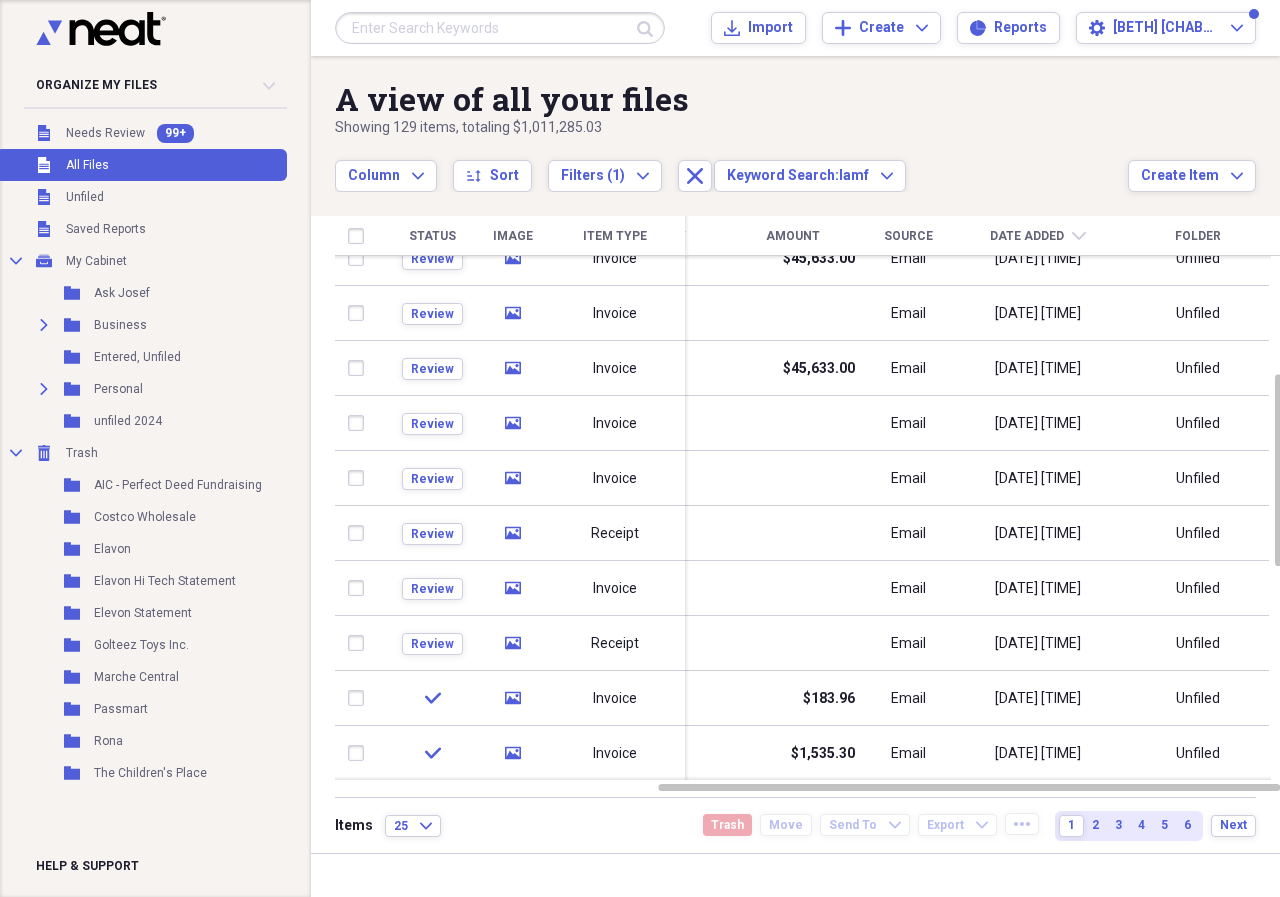 click on "Status Image Item Type Date Name Category Amount Source Date Added chevron-down Folder Review media Invoice LAMF ENTRETIEN Email [DATE] [TIME] Unfiled Review media Invoice LAMF ENTRETIEN Email [DATE] [TIME] Unfiled Review media Invoice $45,633.00 Email [DATE] [TIME] Unfiled Review media Invoice LAMF ENTRETIEN Email [DATE] [TIME] Unfiled Review media Invoice LAMF ENTRETIEN Email [DATE] [TIME] Unfiled Review media Invoice $45,633.00 Email [DATE] [TIME] Unfiled Review media Invoice LAMF ENTRETIEN Email [DATE] [TIME] Unfiled Review media Invoice $45,633.00 Email [DATE] [TIME] Unfiled Review media Invoice LAMF ENTRETIEN Email [DATE] [TIME] Unfiled Review media Invoice LAMF ENTRETIEN Email [DATE] [TIME] Unfiled Review media Receipt [DATE] gestion lamf entretien Email [DATE] [TIME] Unfiled Review media Invoice LAMF ENTRETIEN Email [DATE] [TIME] Unfiled Review media Receipt [DATE] gestion lamf entretien Email [DATE] [TIME] Unfiled check media" at bounding box center (795, 506) 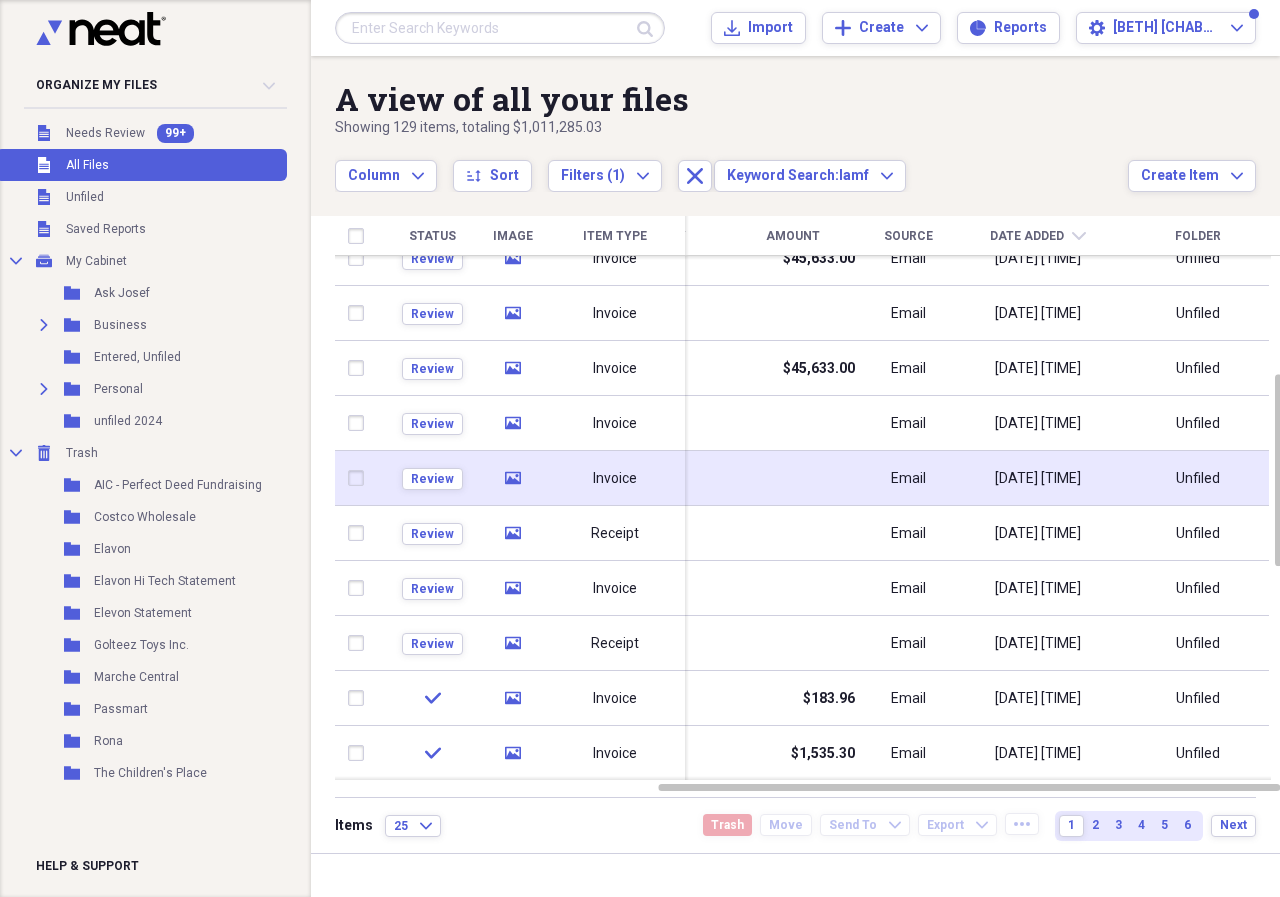 click on "media" 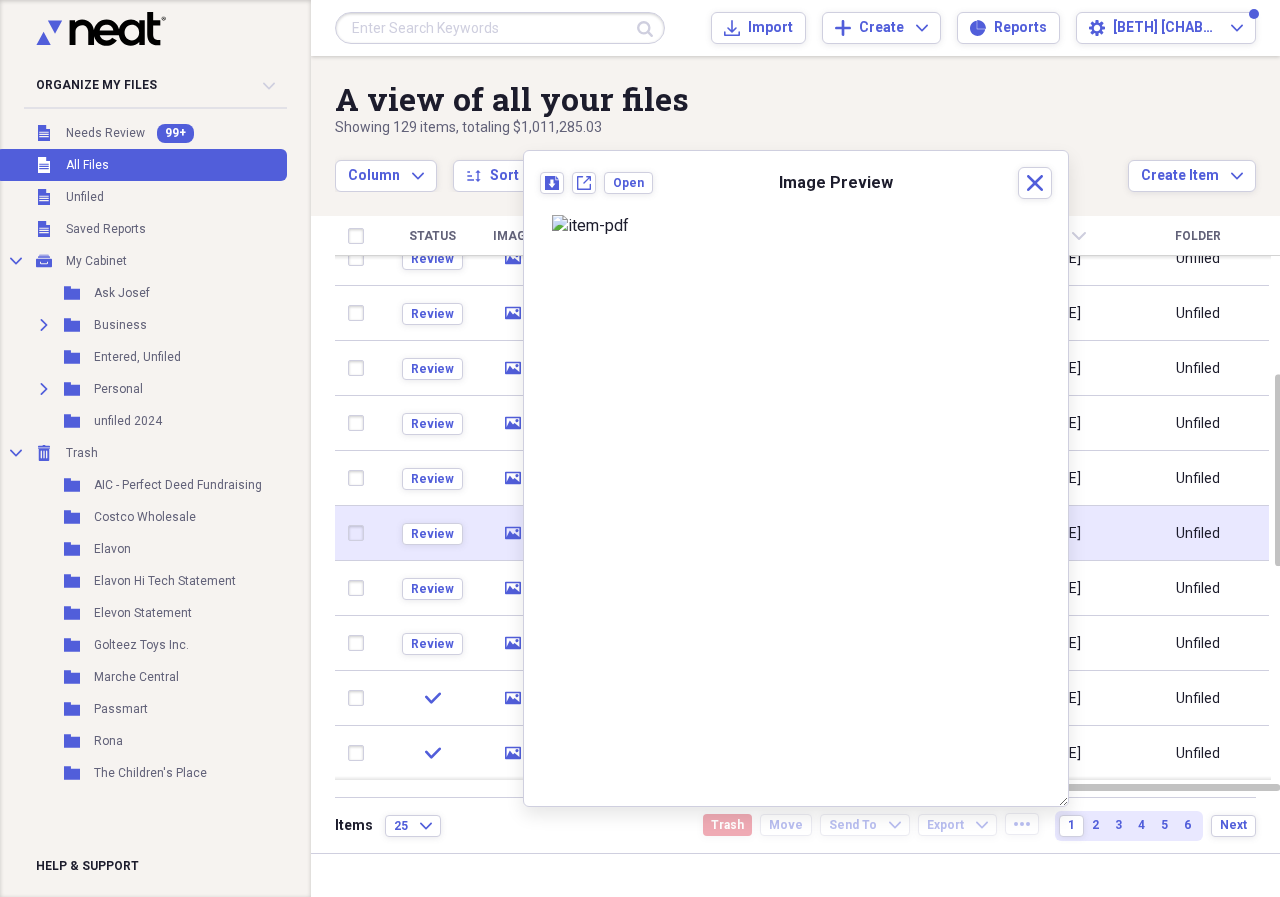 click 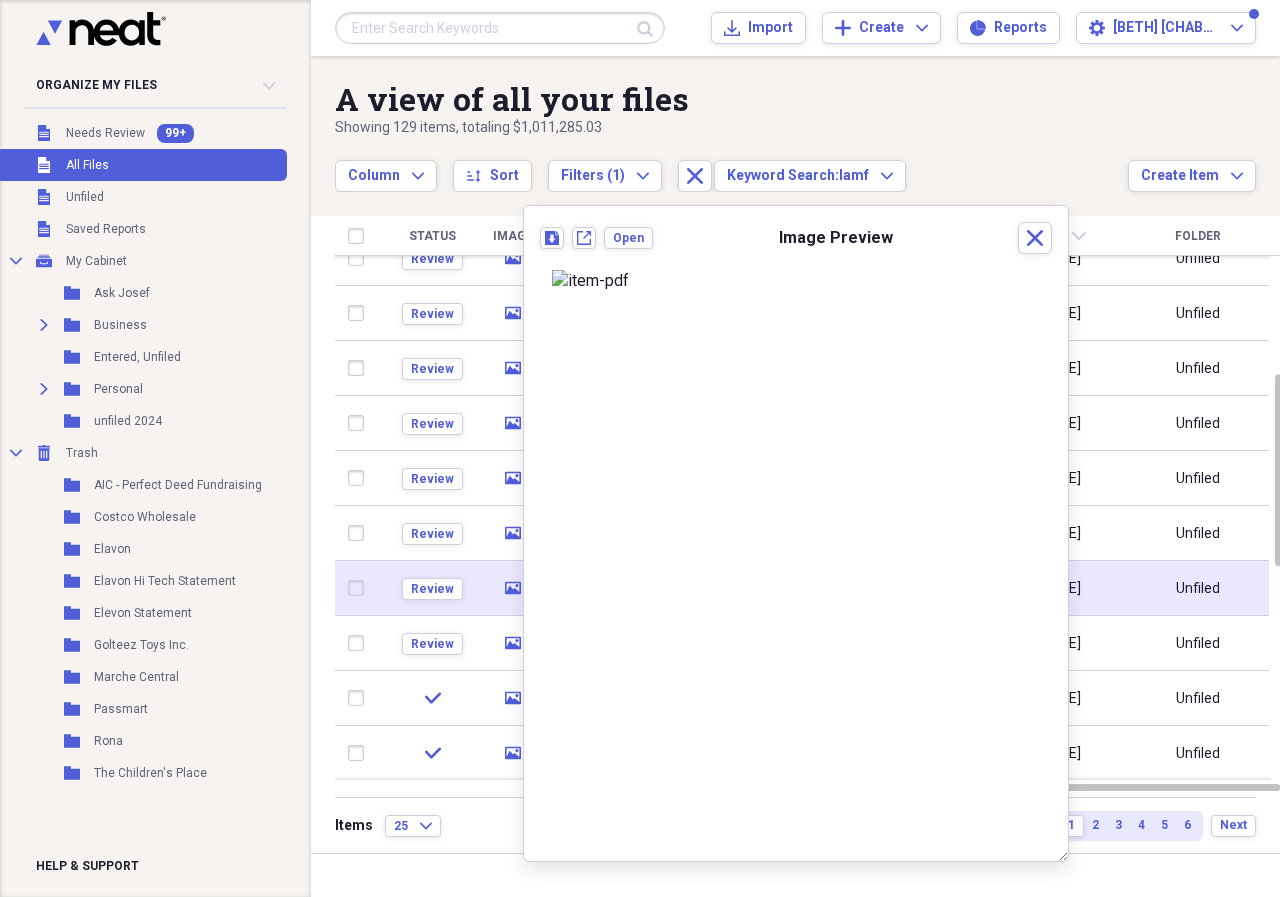 click 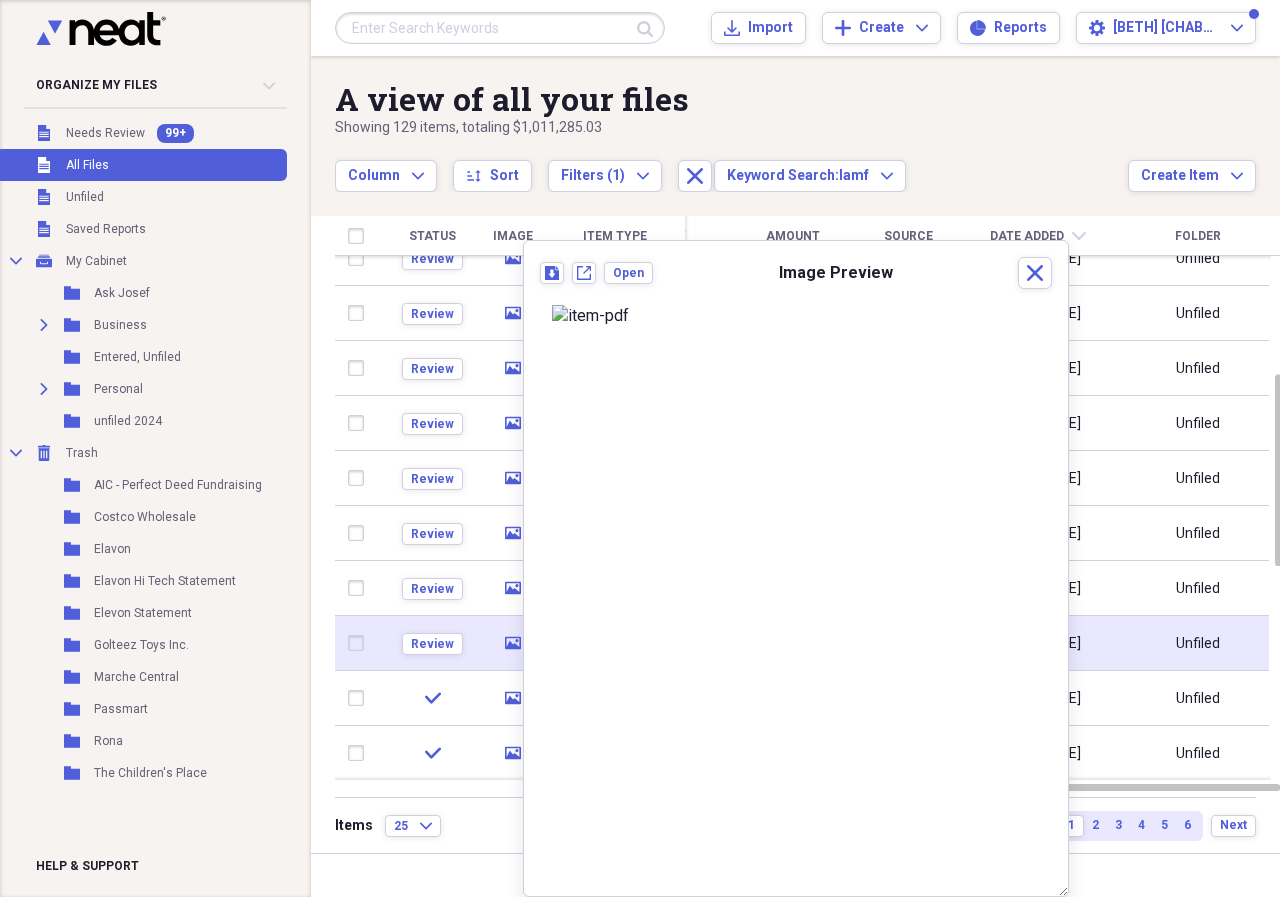click on "media" 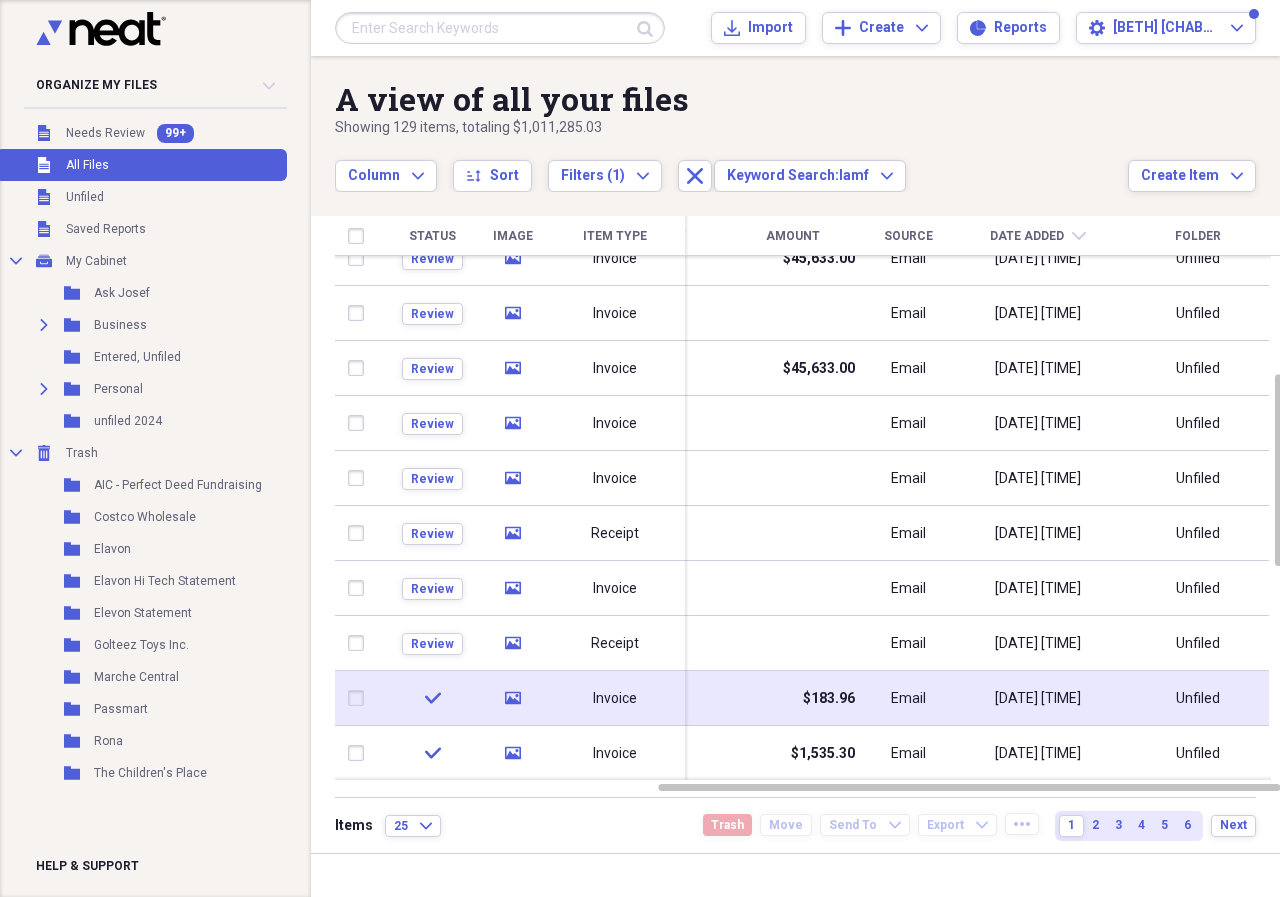 click on "media" 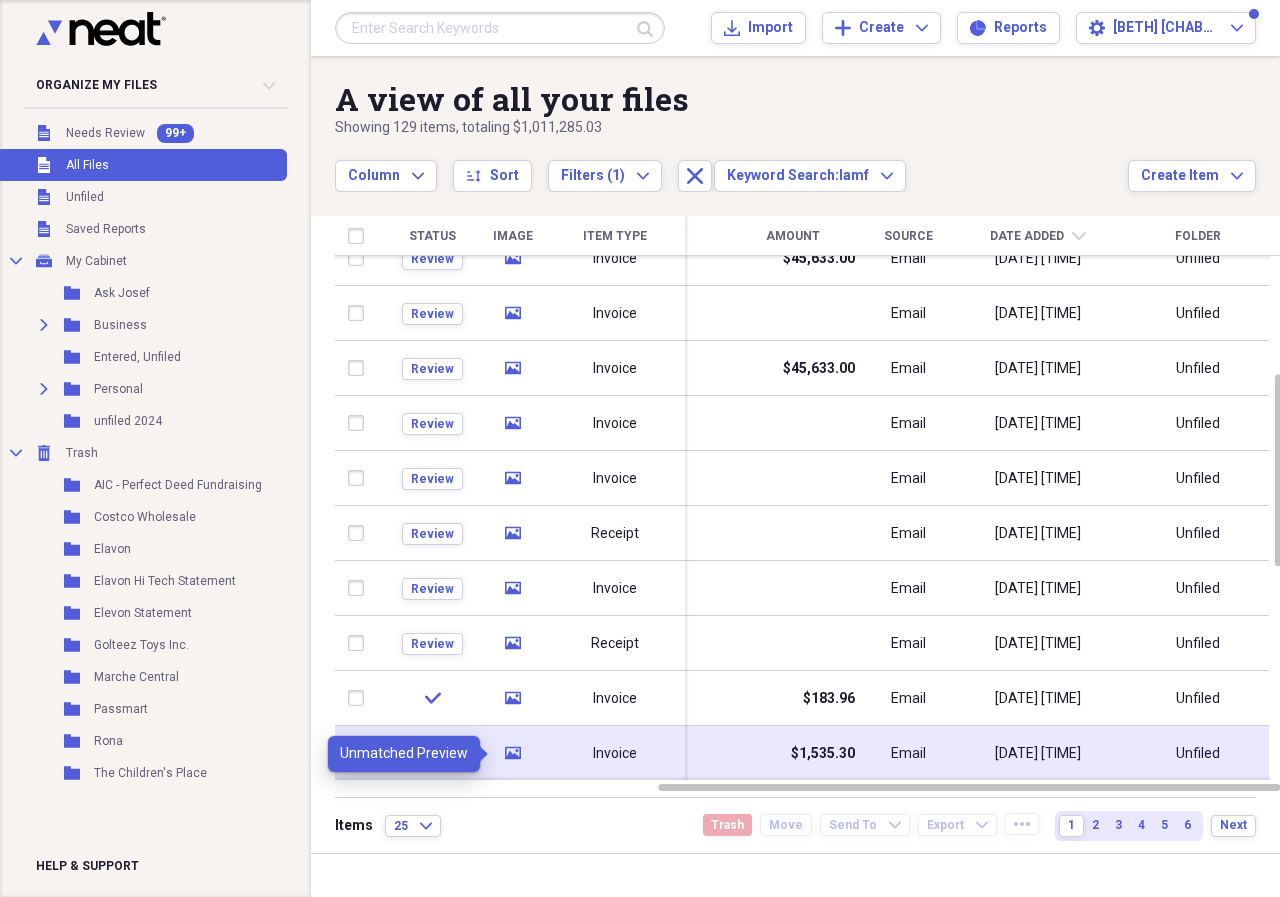 click 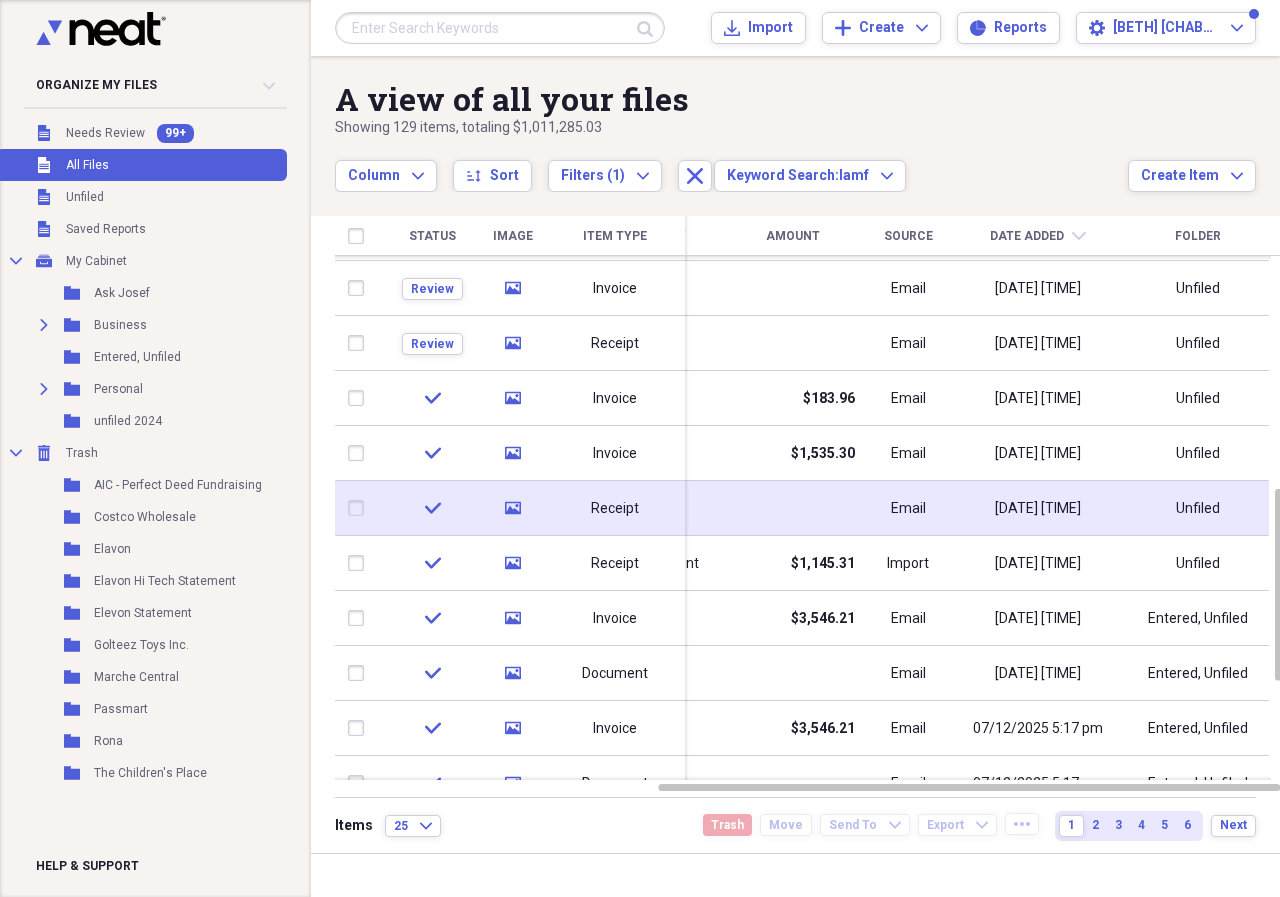 click 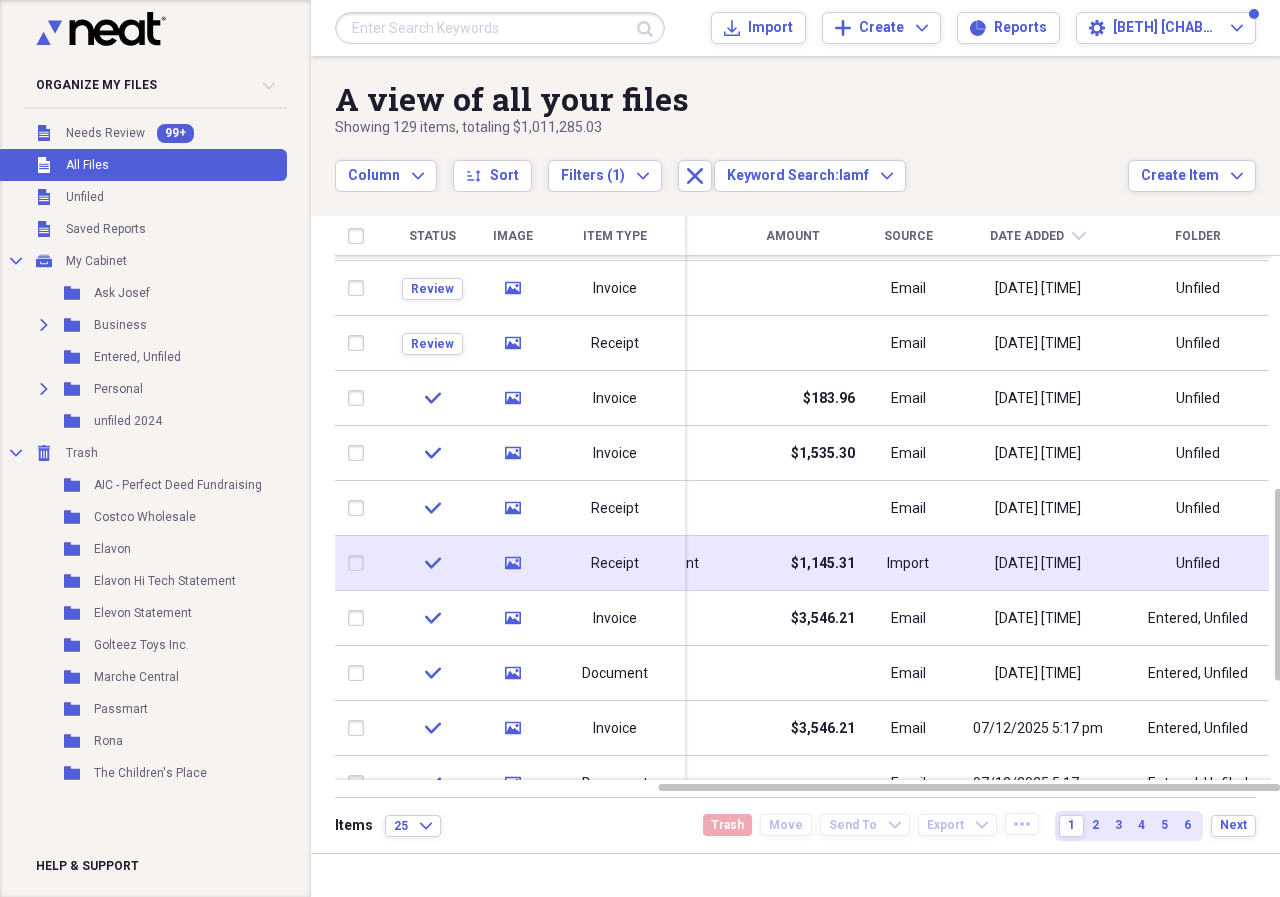 drag, startPoint x: 508, startPoint y: 512, endPoint x: 503, endPoint y: 562, distance: 50.24938 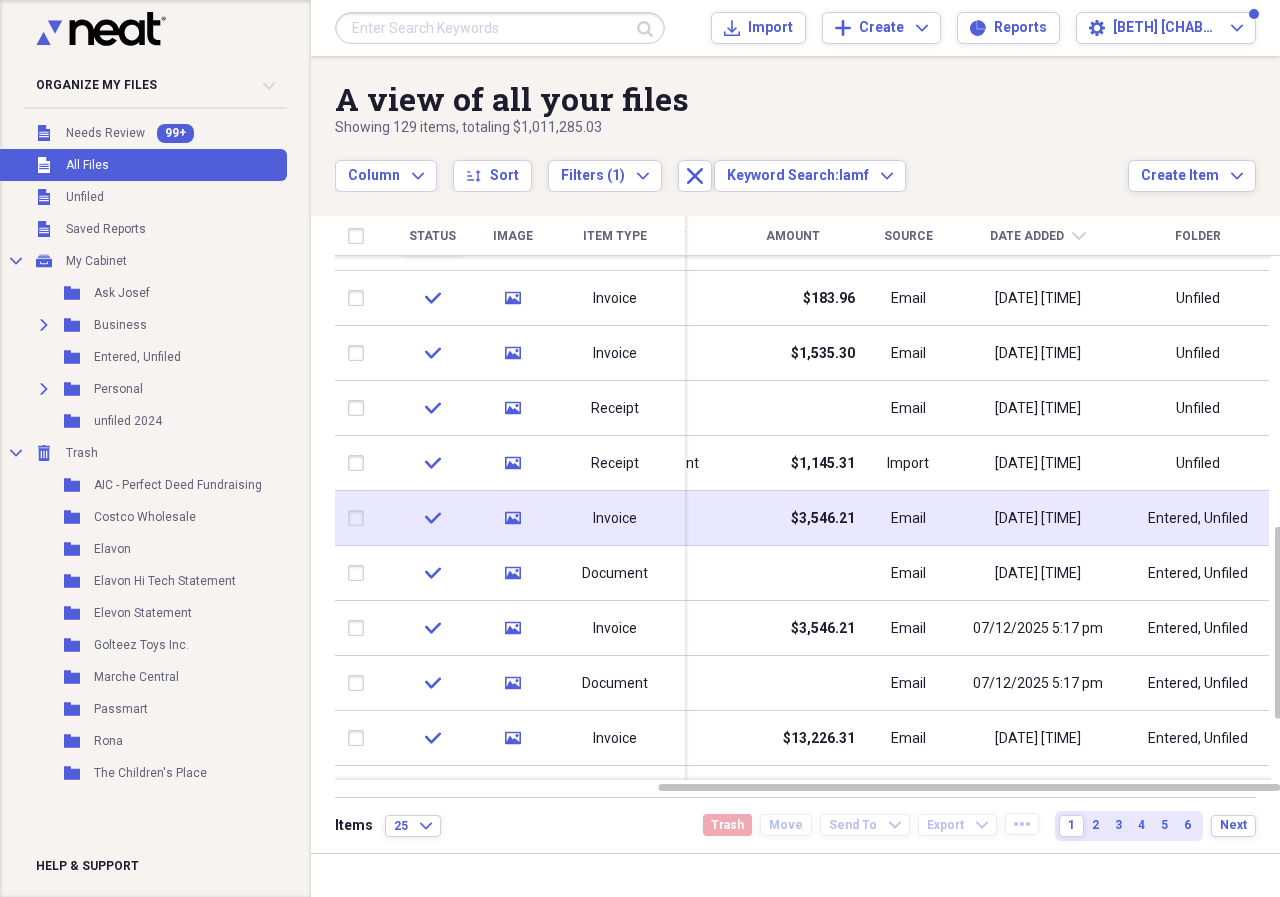 click 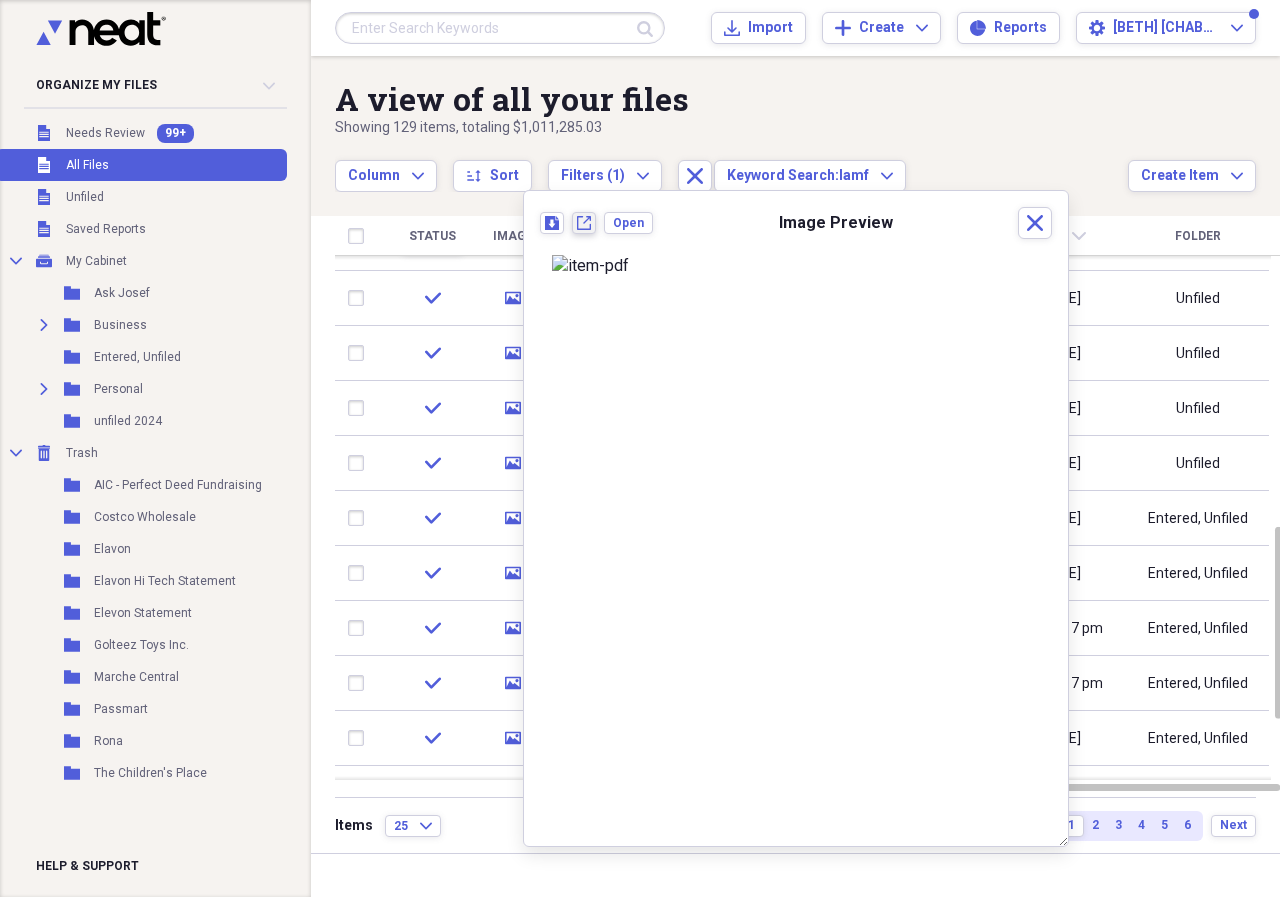 click on "New tab" 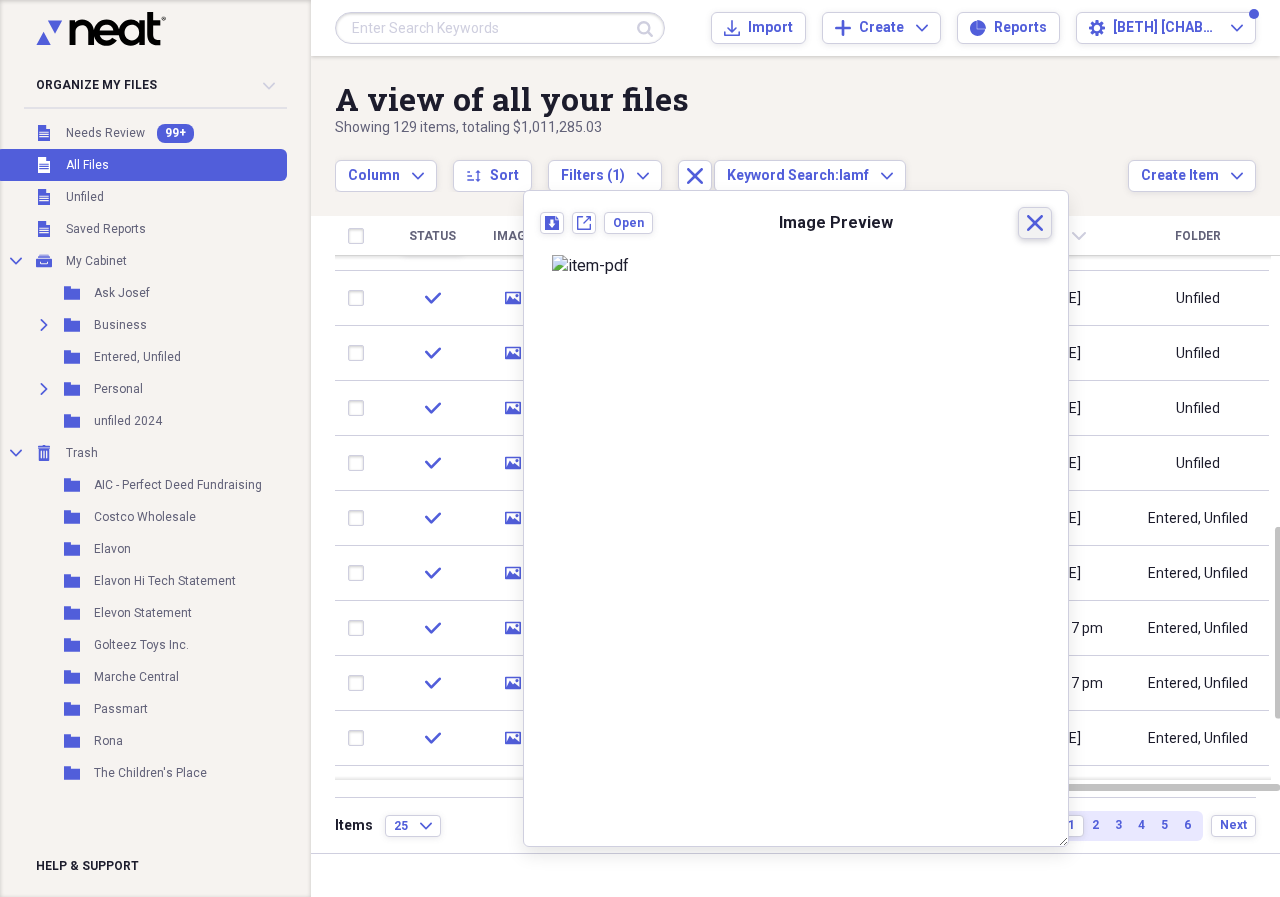 drag, startPoint x: 1012, startPoint y: 224, endPoint x: 925, endPoint y: 462, distance: 253.40285 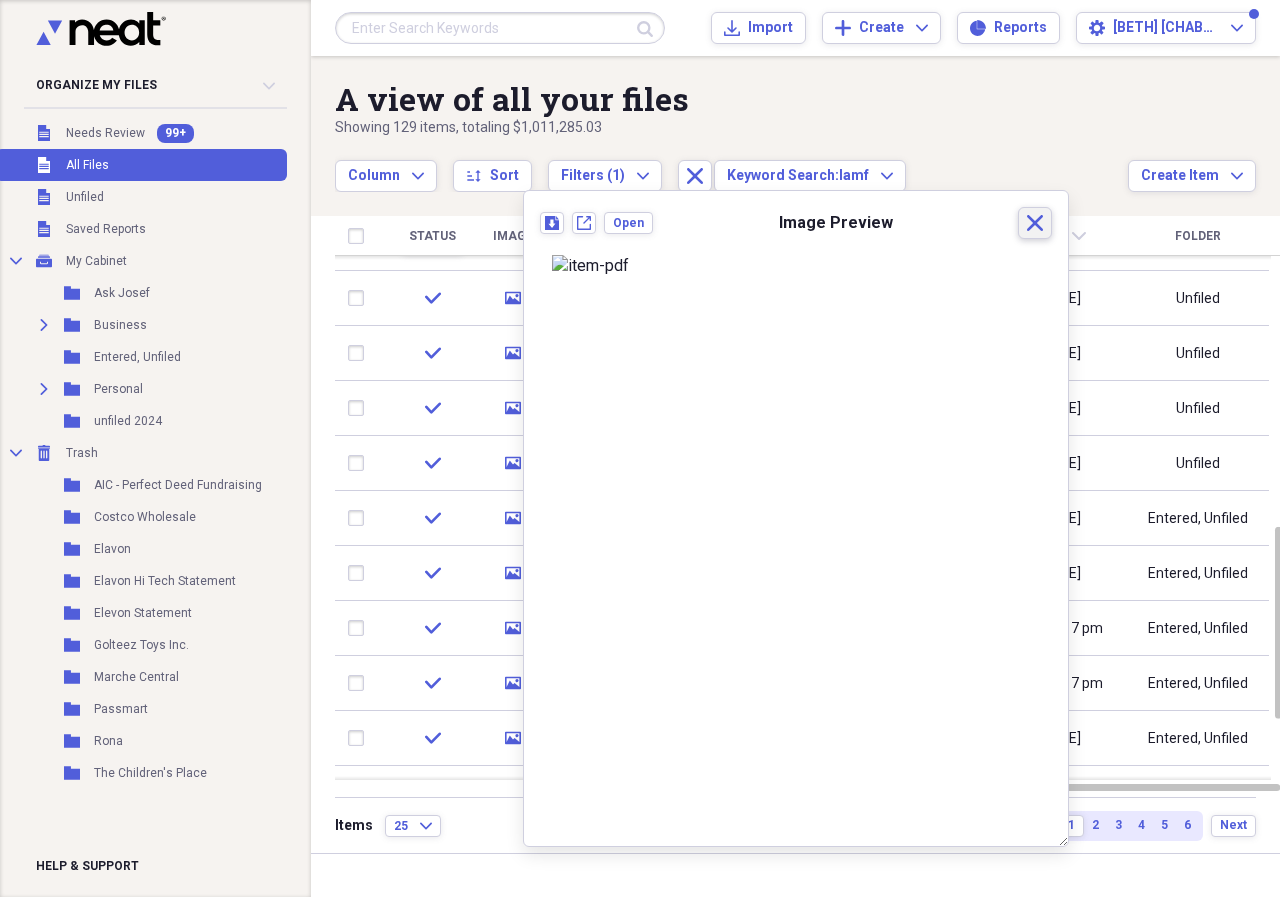 click on "Close" at bounding box center [1035, 223] 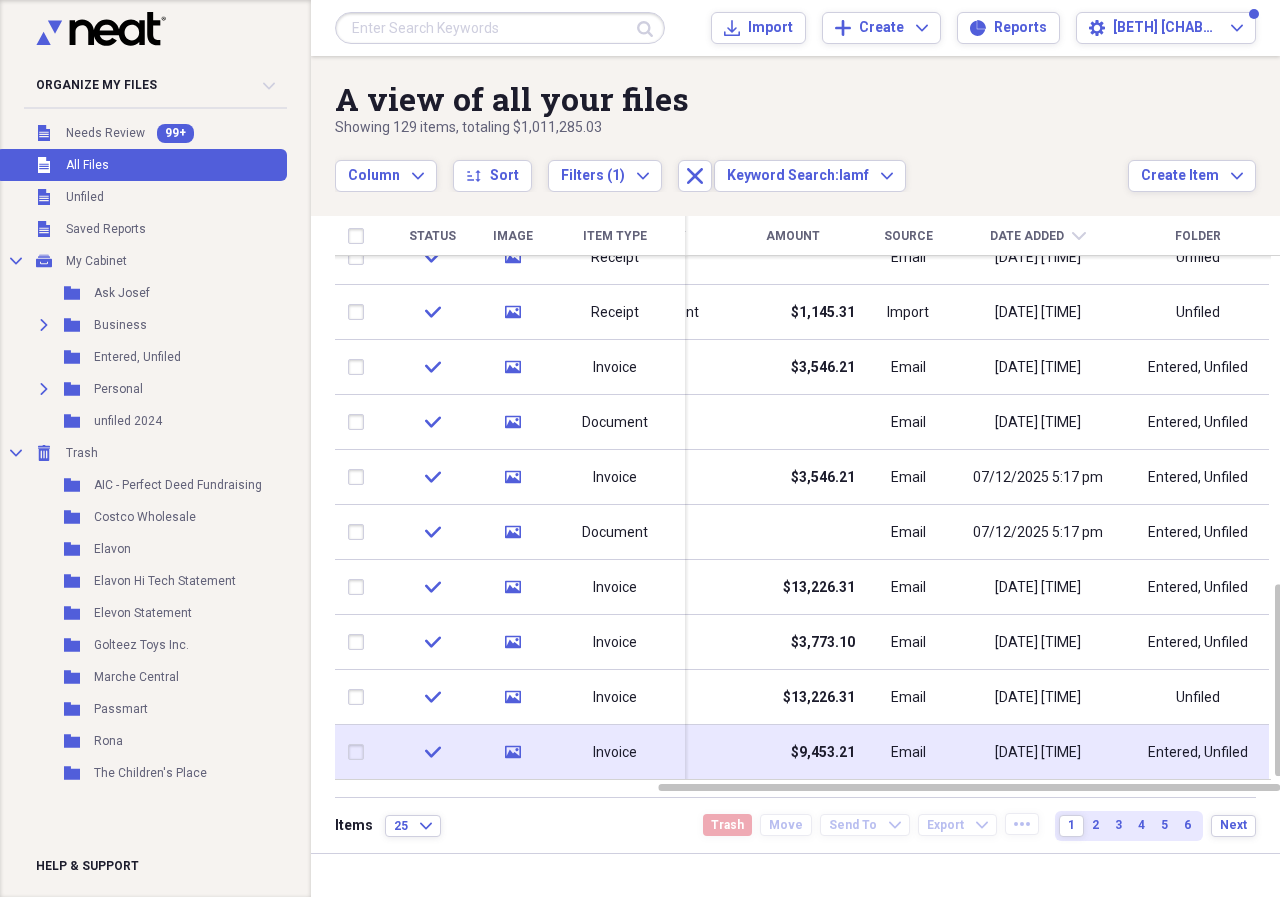 click on "media" 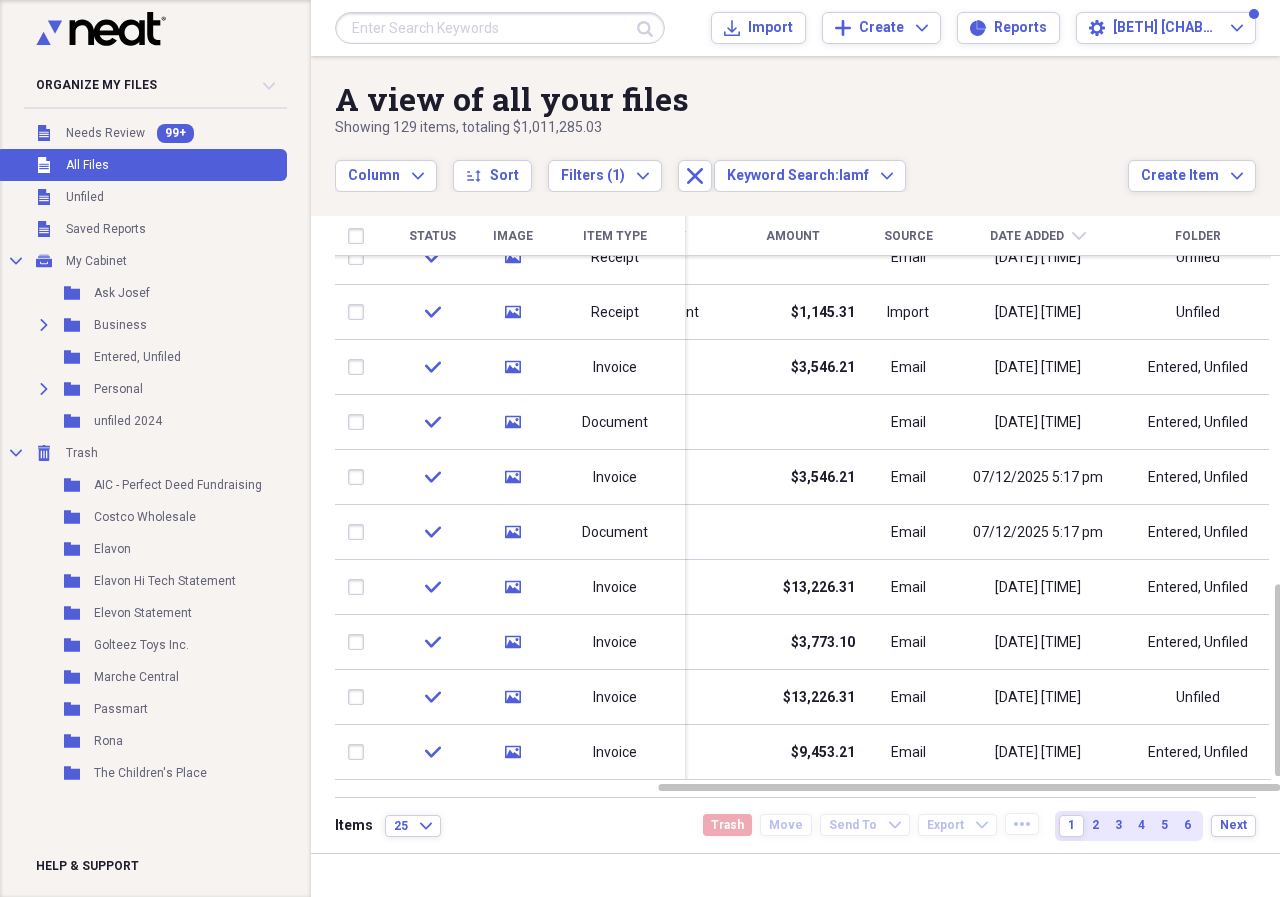 click on "Status Image Item Type Date Name Category Amount Source Date Added chevron-down Folder Review media Invoice LAMF ENTRETIEN Email [DATE] [TIME] Unfiled Review media Invoice LAMF ENTRETIEN Email [DATE] [TIME] Unfiled Review media Invoice $45,633.00 Email [DATE] [TIME] Unfiled Review media Invoice LAMF ENTRETIEN Email [DATE] [TIME] Unfiled Review media Invoice LAMF ENTRETIEN Email [DATE] [TIME] Unfiled Review media Receipt [DATE] gestion lamf entretien Email [DATE] [TIME] Unfiled Review media Invoice LAMF ENTRETIEN Email [DATE] [TIME] Unfiled Review media Receipt [DATE] gestion lamf entretien Email [DATE] [TIME] Unfiled check media Invoice LAMF ENTRETIEN $183.96 Email [DATE] [TIME] Unfiled check media Invoice LAMF ENTRETIEN $1,535.30 Email [DATE] [TIME] Unfiled check media Receipt [DATE] gestion lamf entretien Email [DATE] [TIME] Unfiled check media Receipt [DATE] [CONGREGATION] [BETH] [CHABAD] [C.S.L] Entertainment $1,145.31 Import Unfiled check" at bounding box center (795, 506) 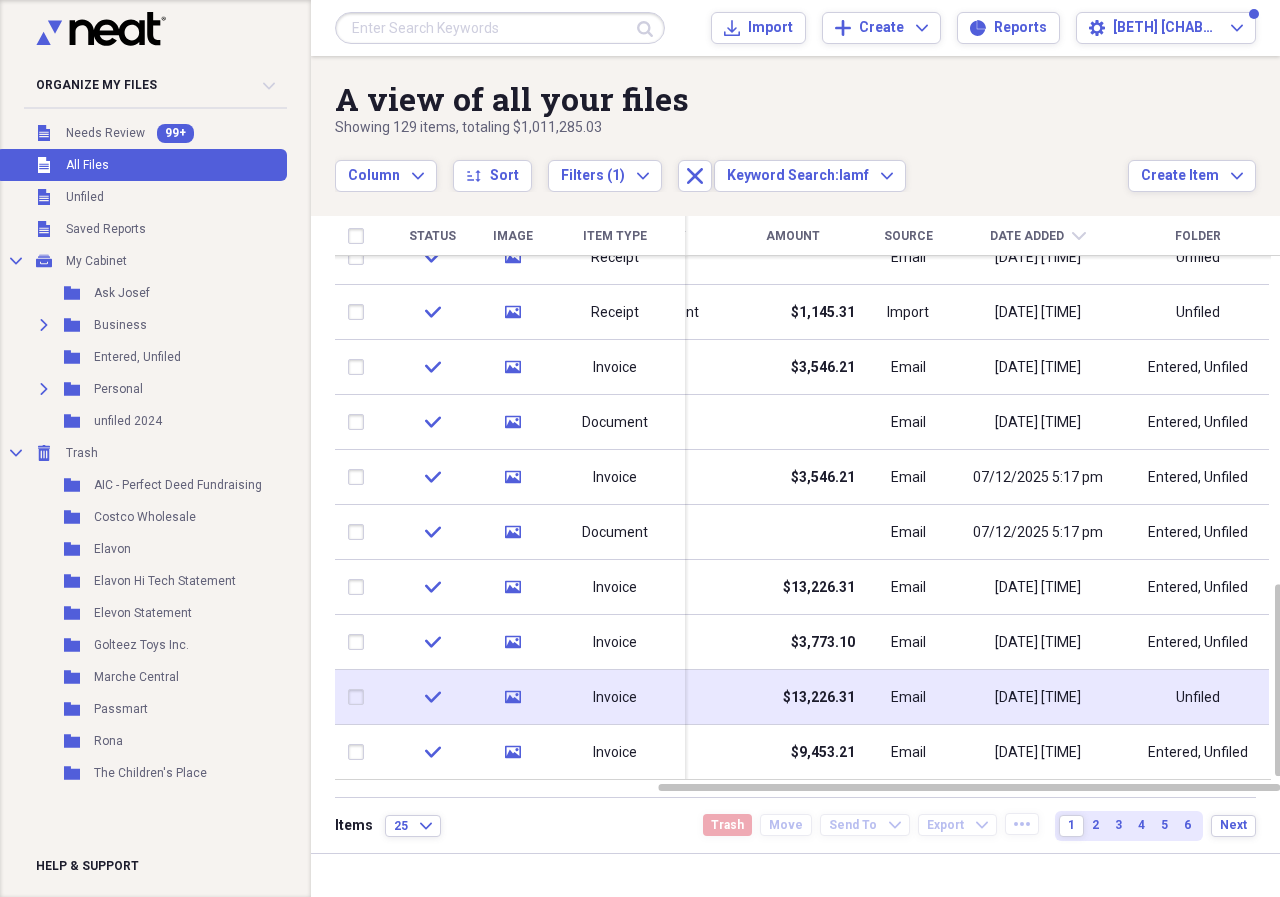 click 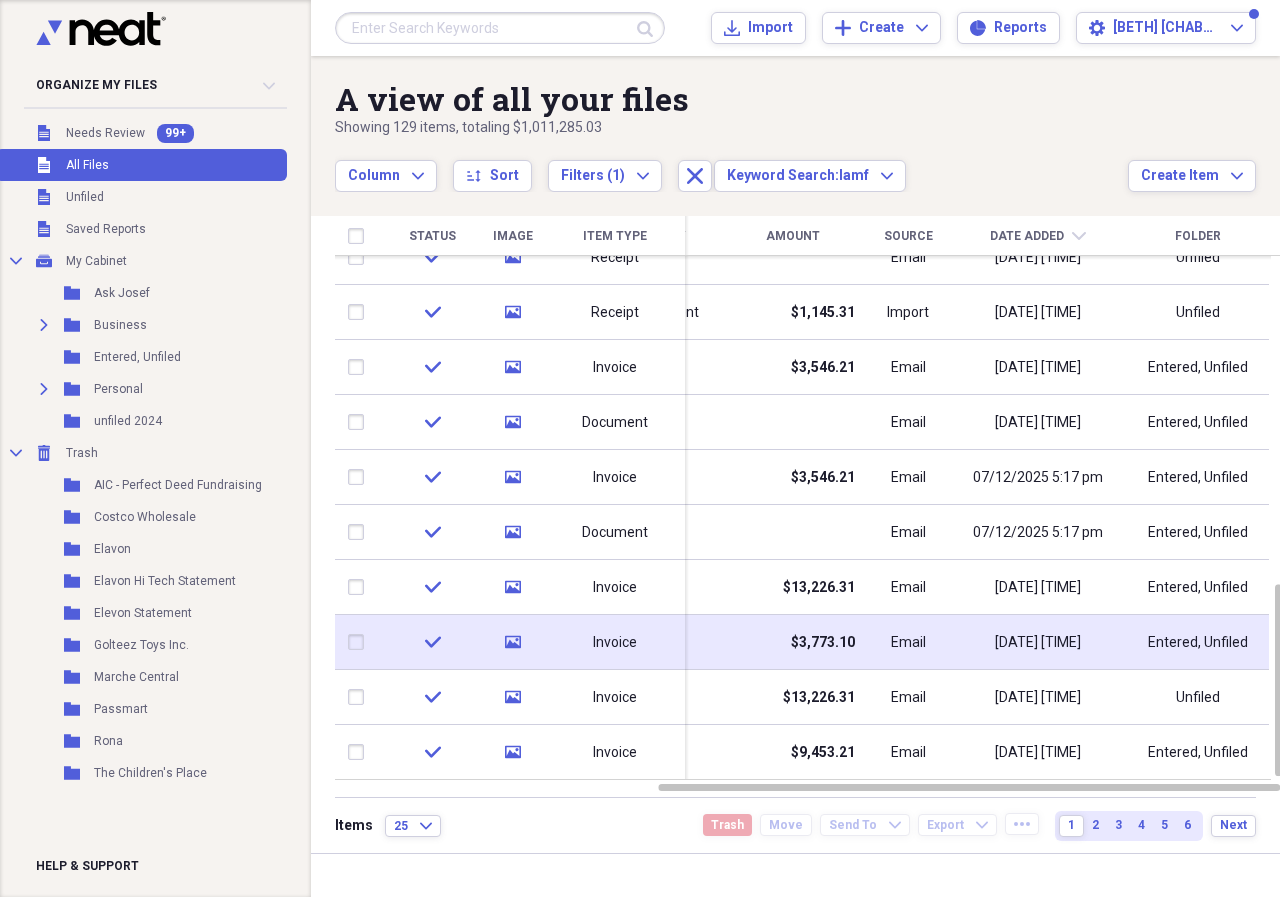 click 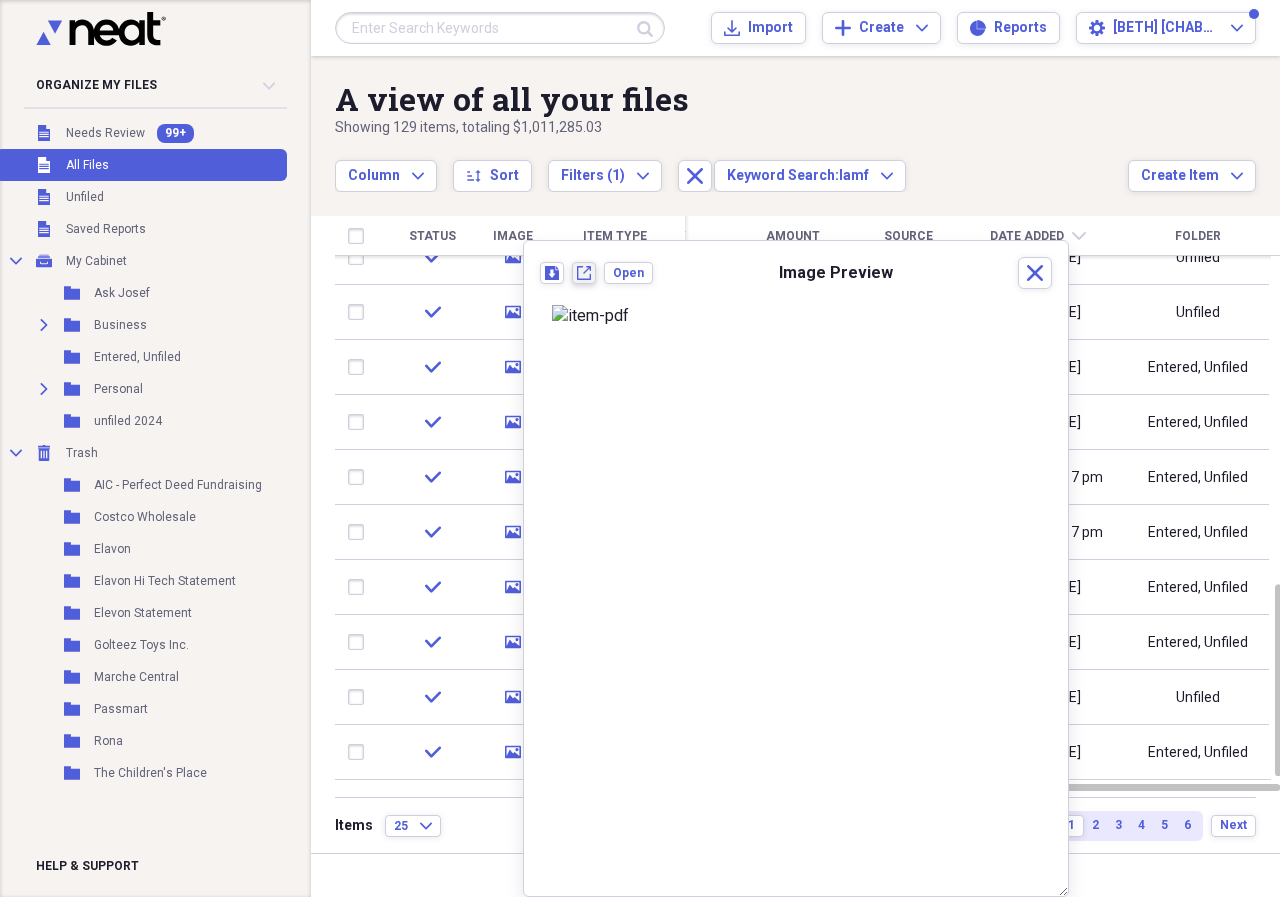 click on "New tab" at bounding box center (584, 273) 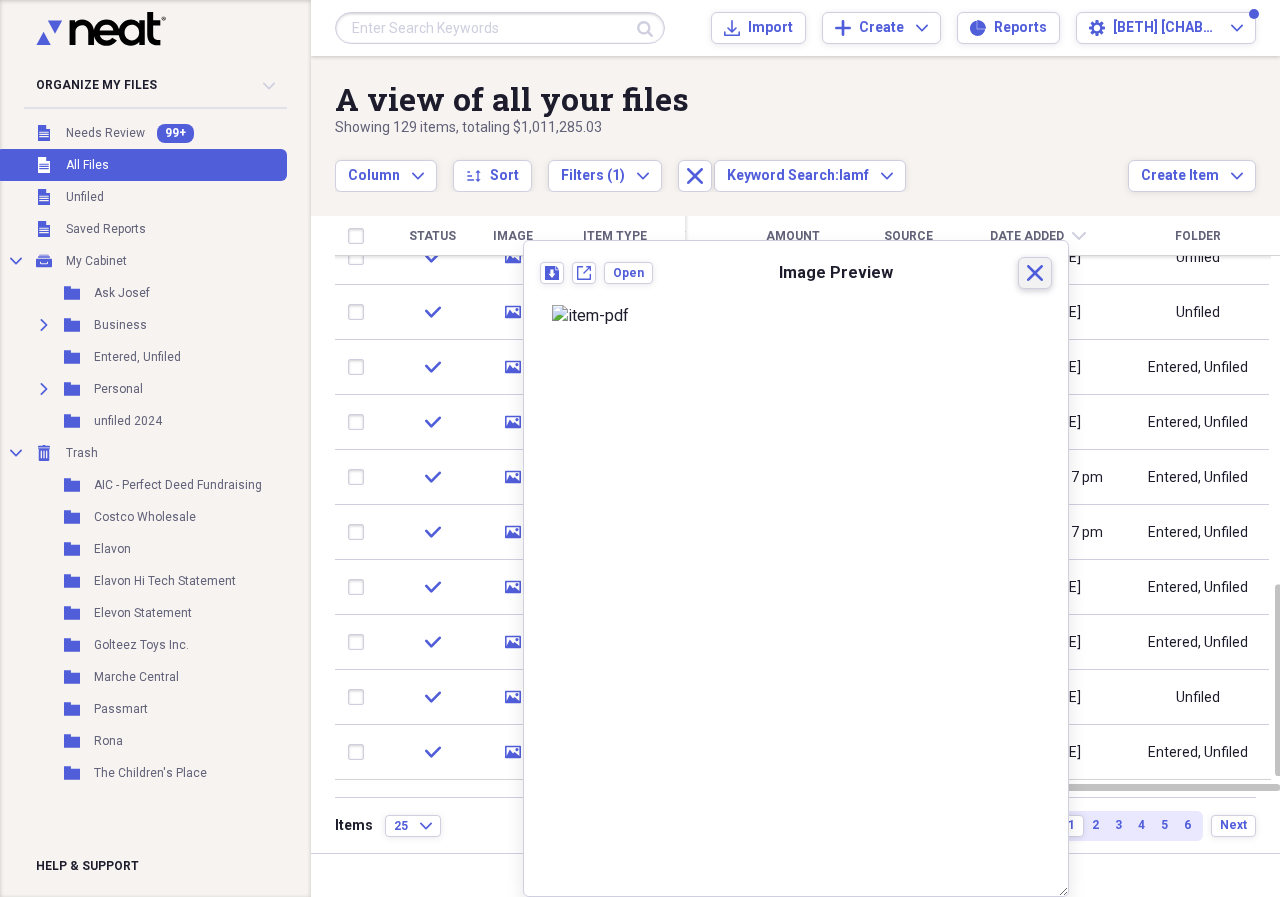 click on "Close" at bounding box center (1035, 273) 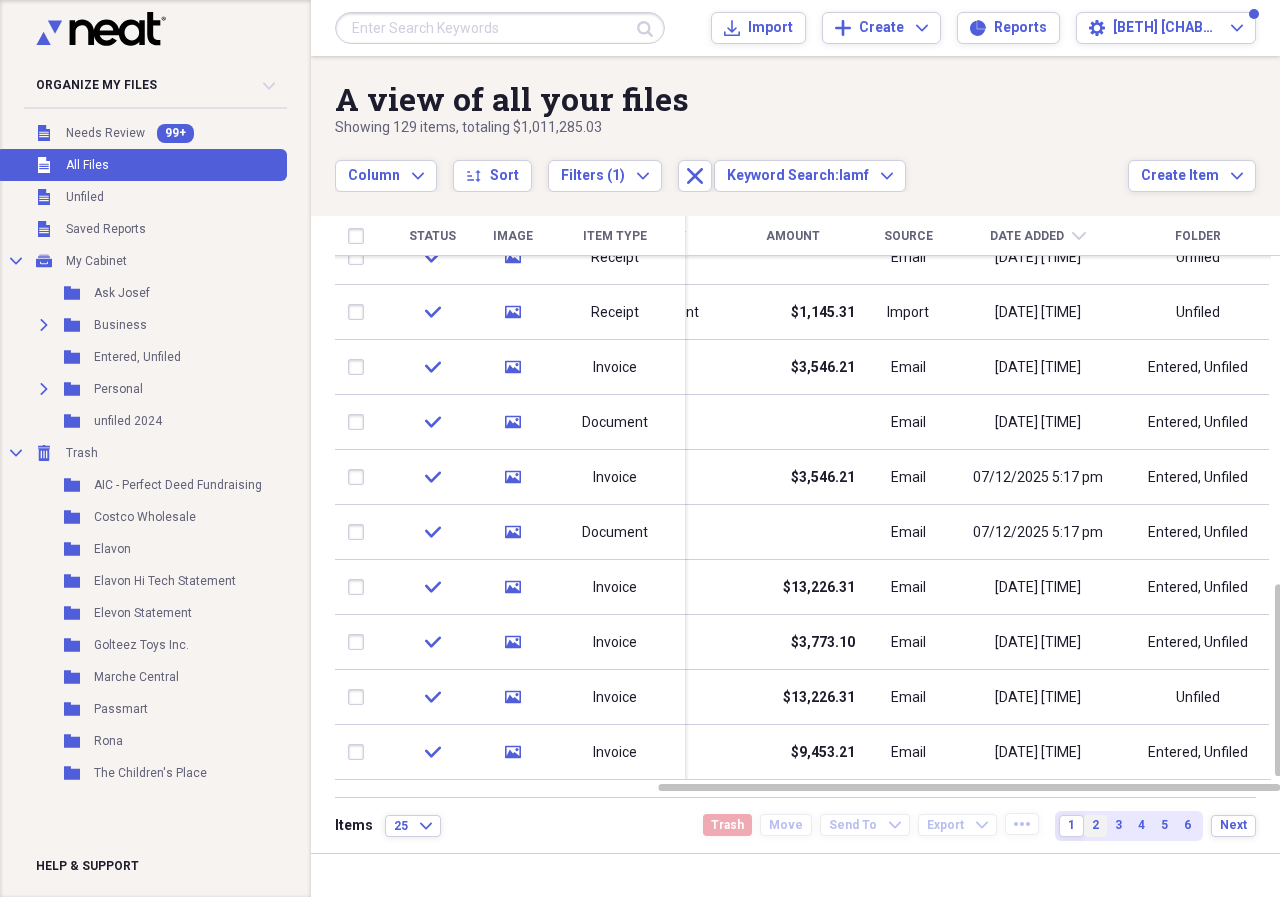 click on "2" at bounding box center (1095, 825) 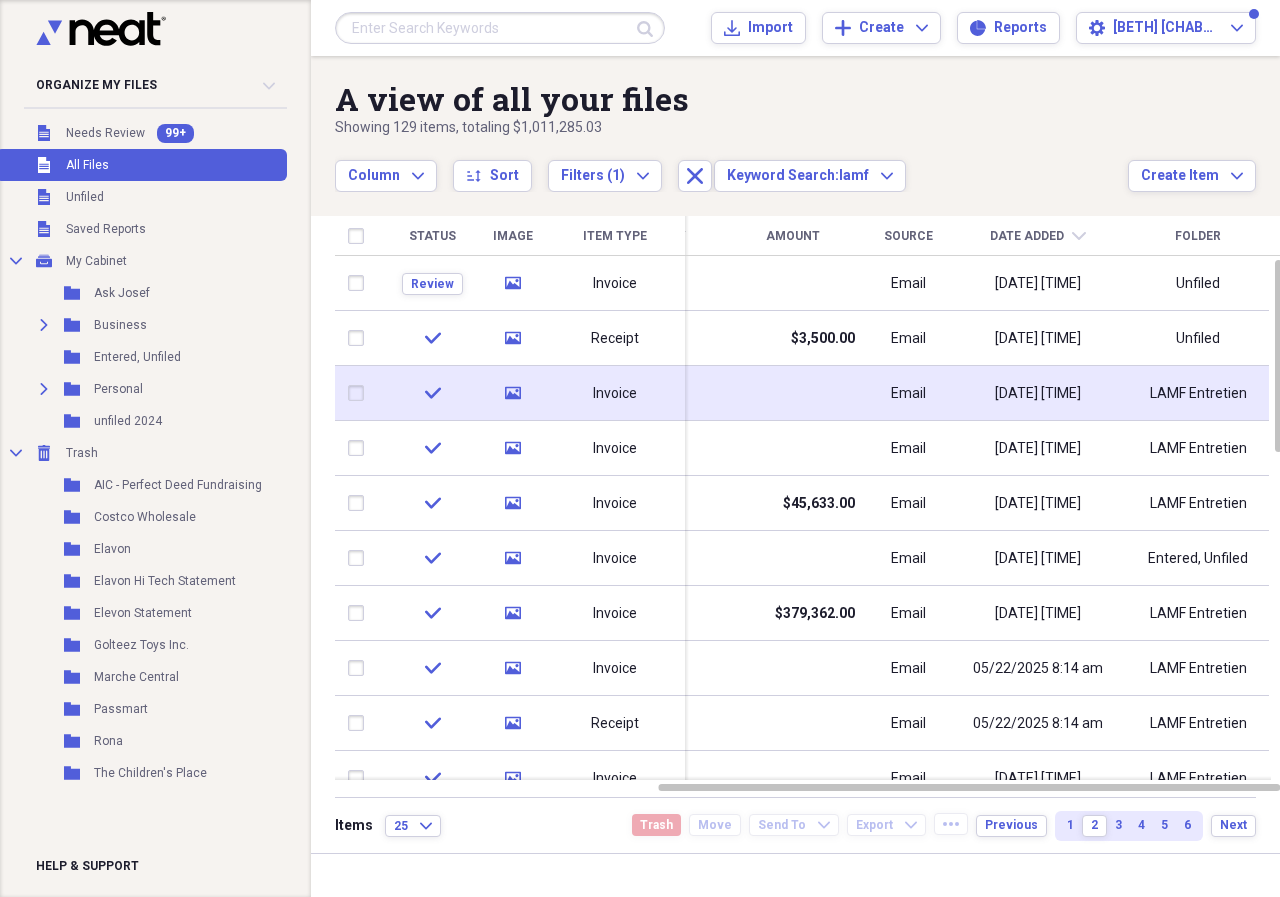 click 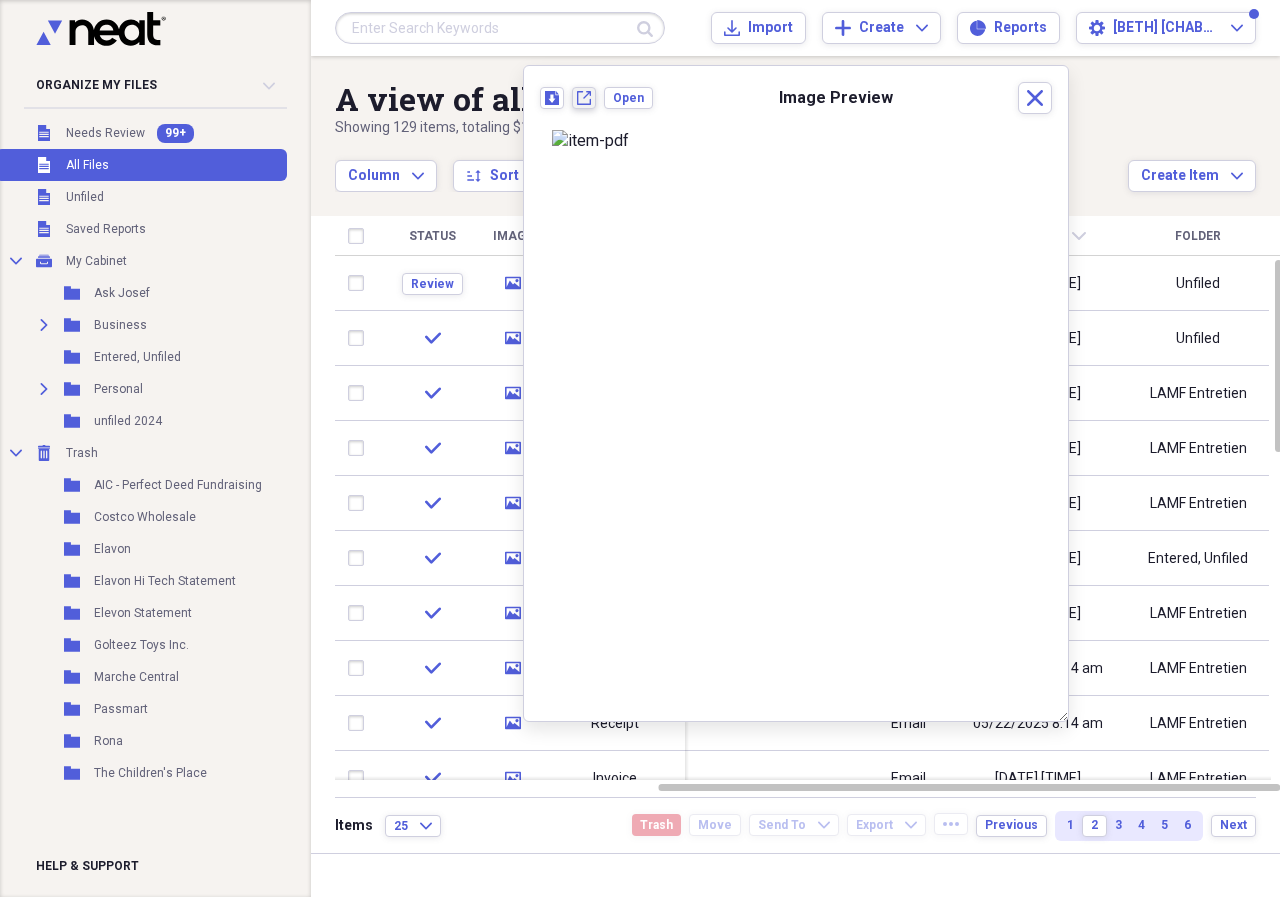click on "New tab" 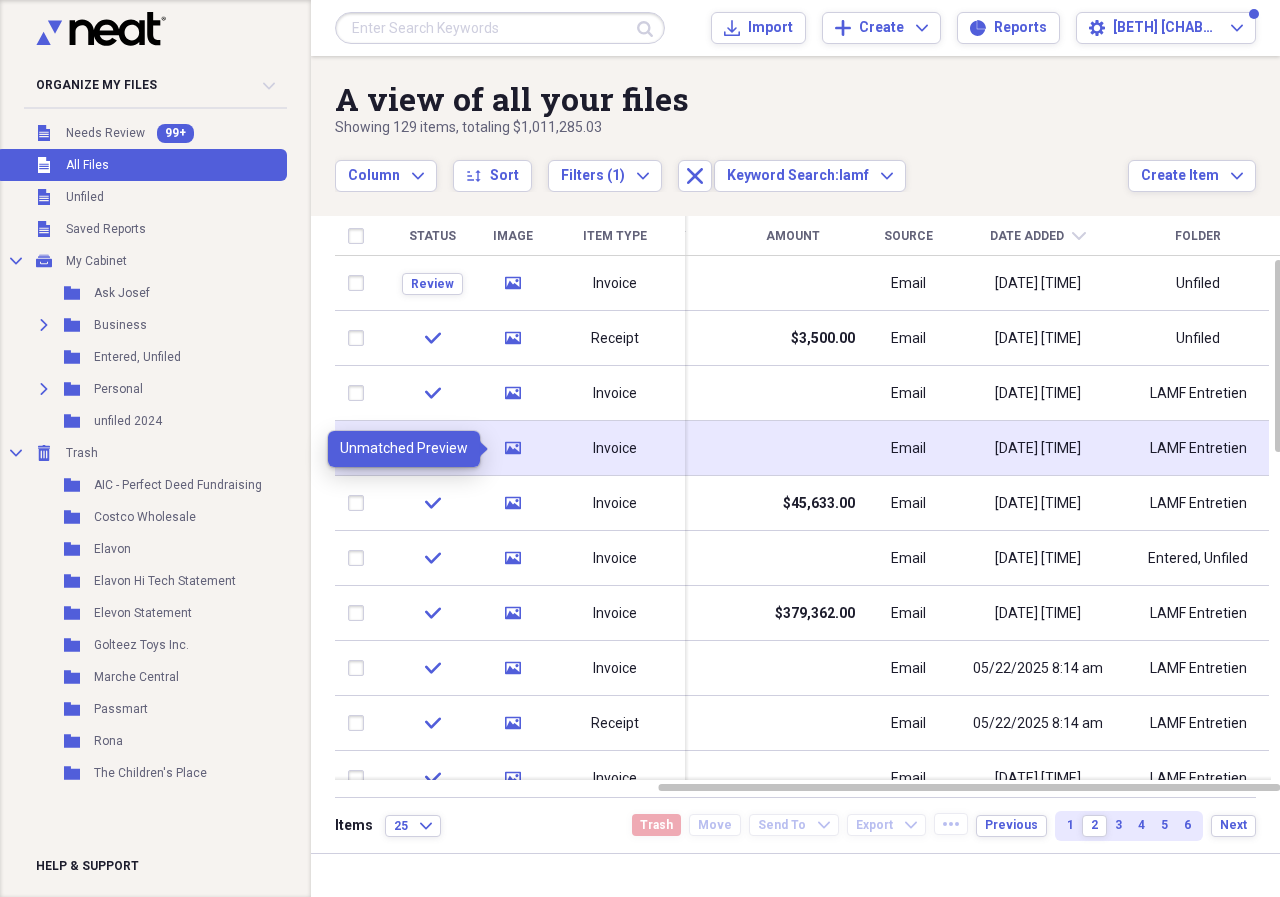 click on "media" 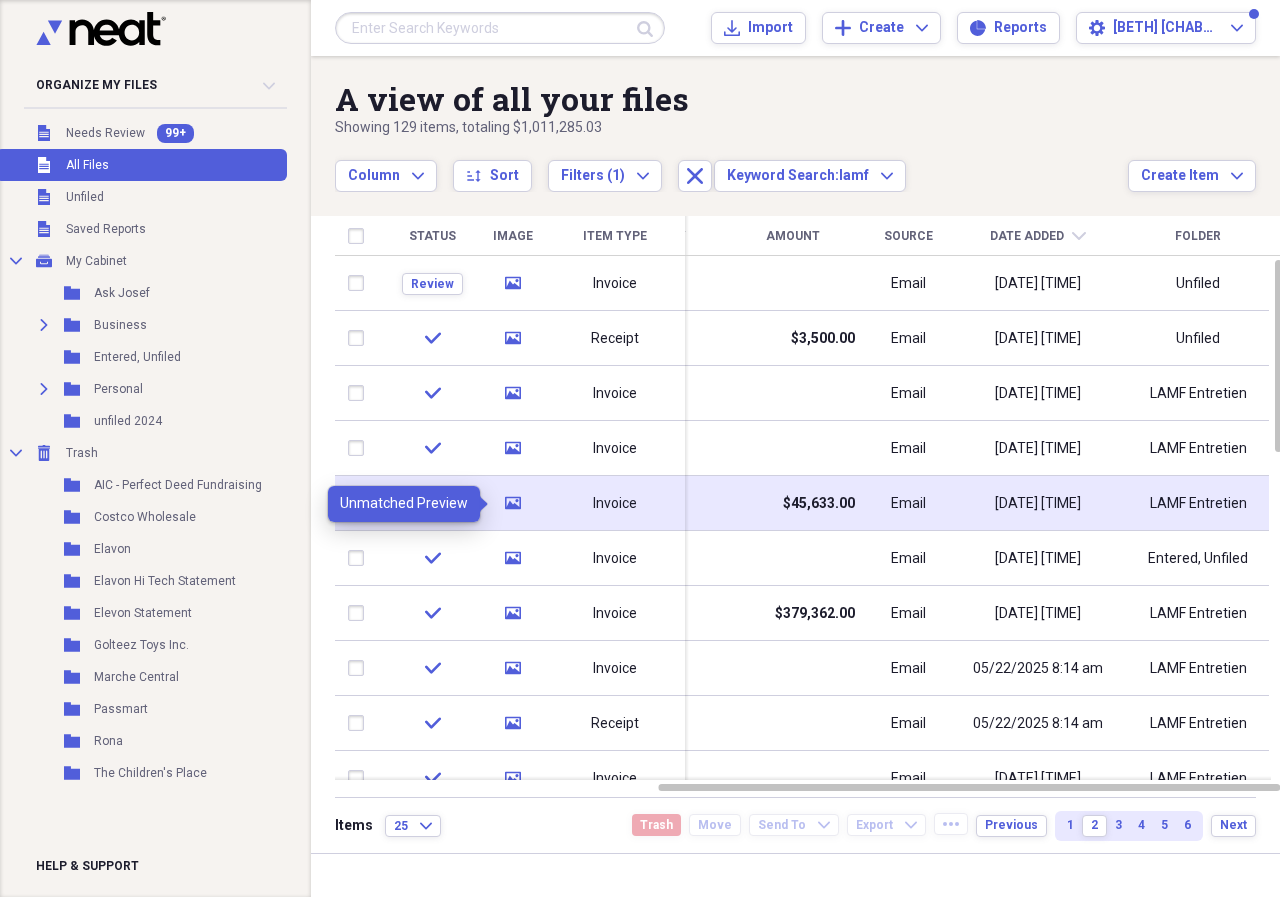 click on "media" 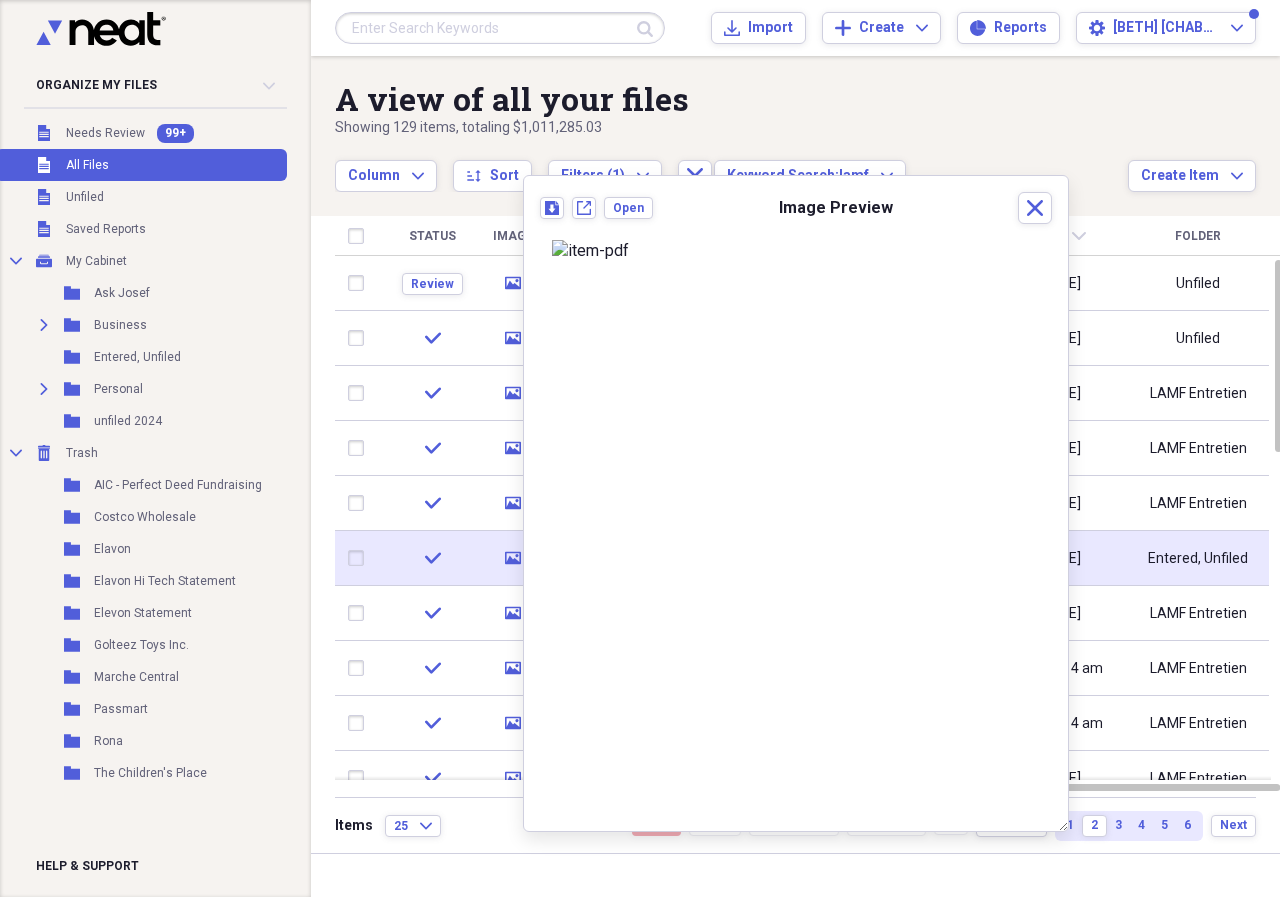 click on "media" 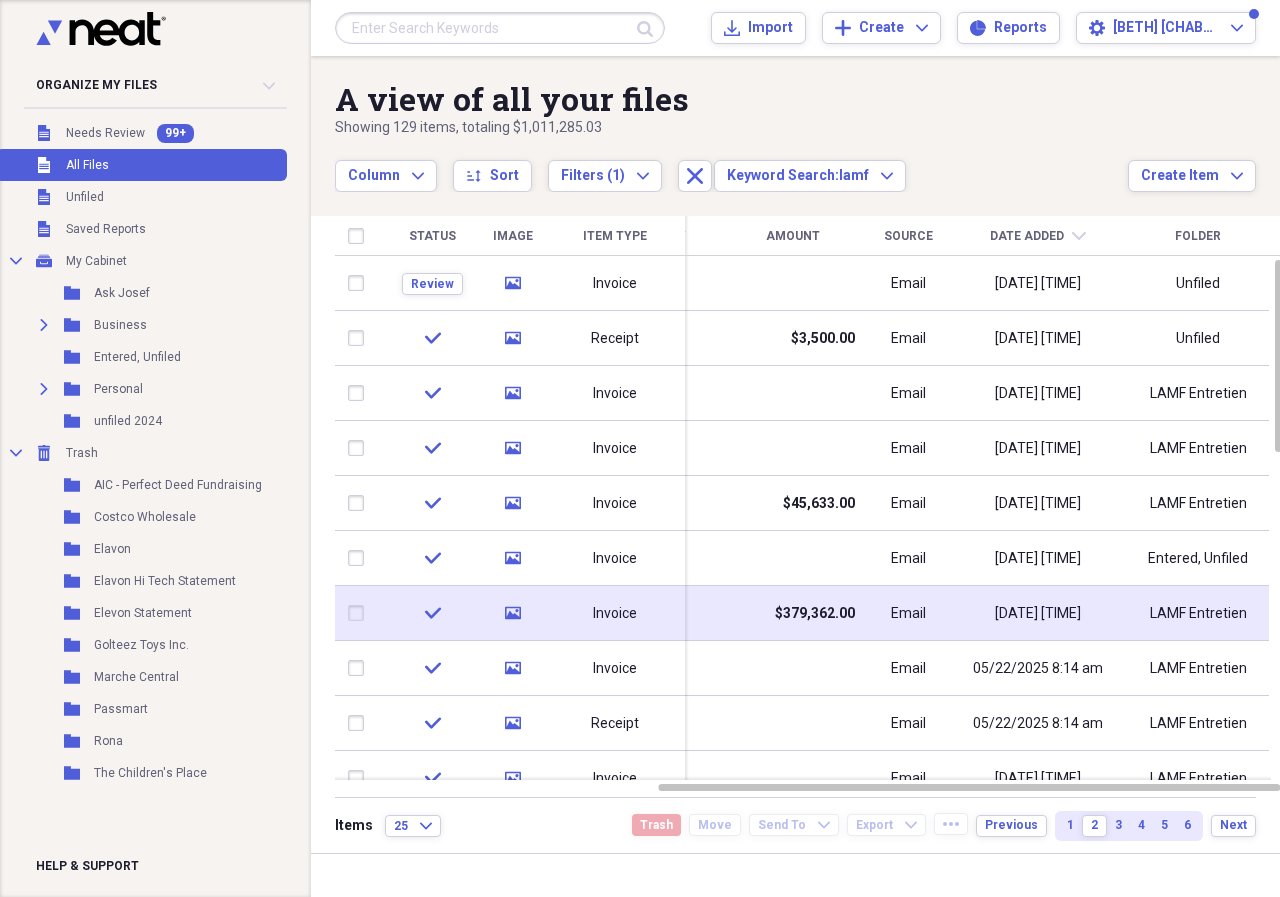 click on "media" 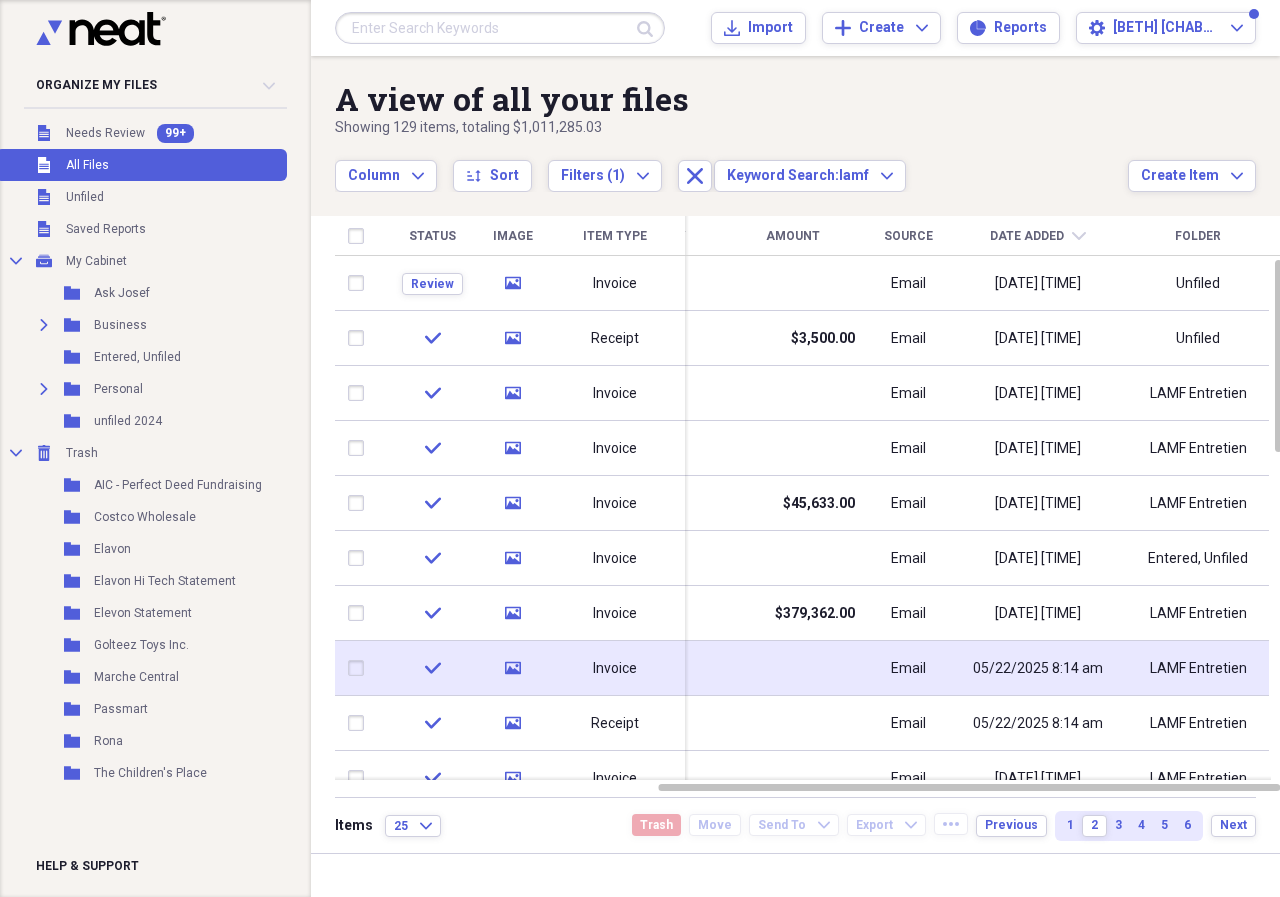 click 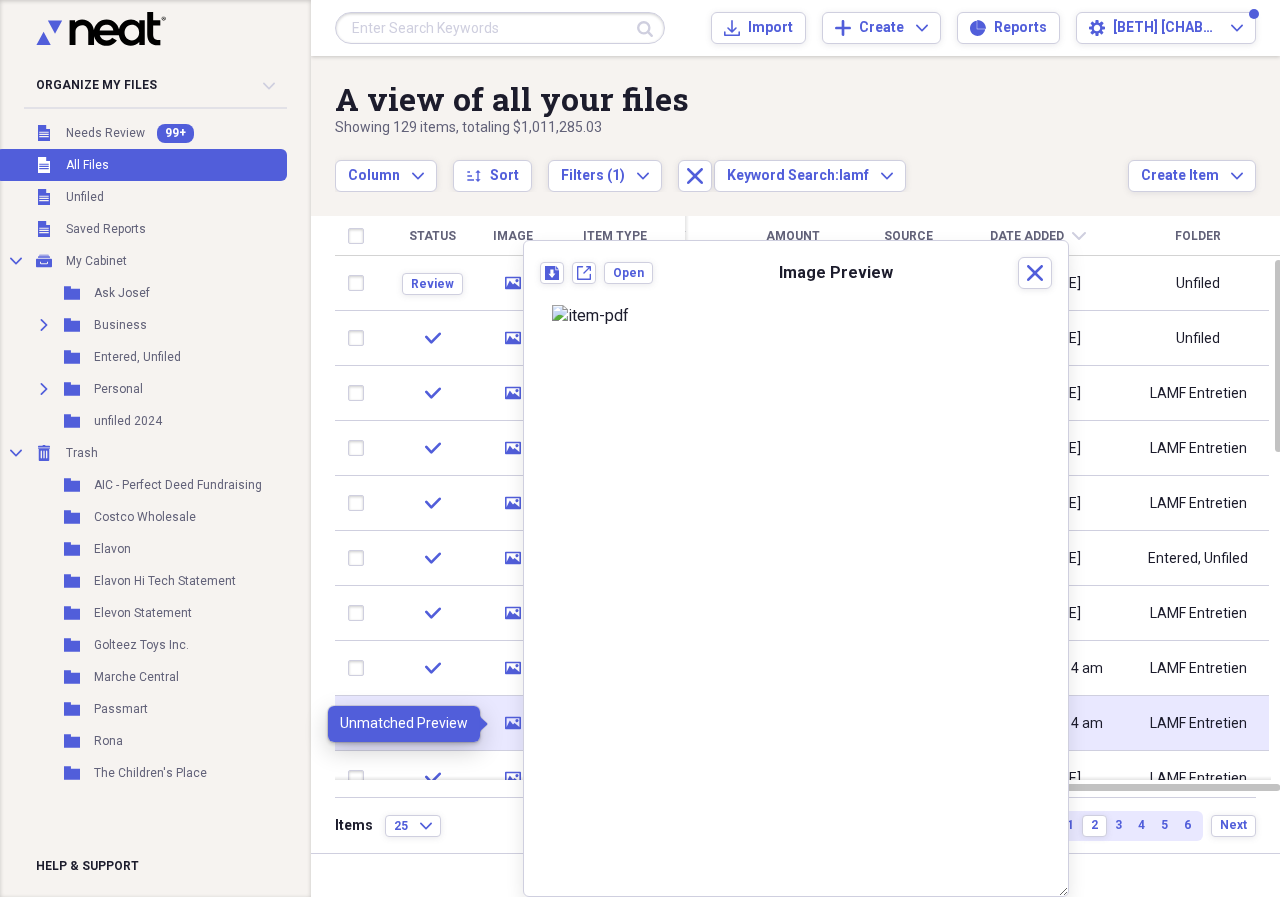 click on "media" 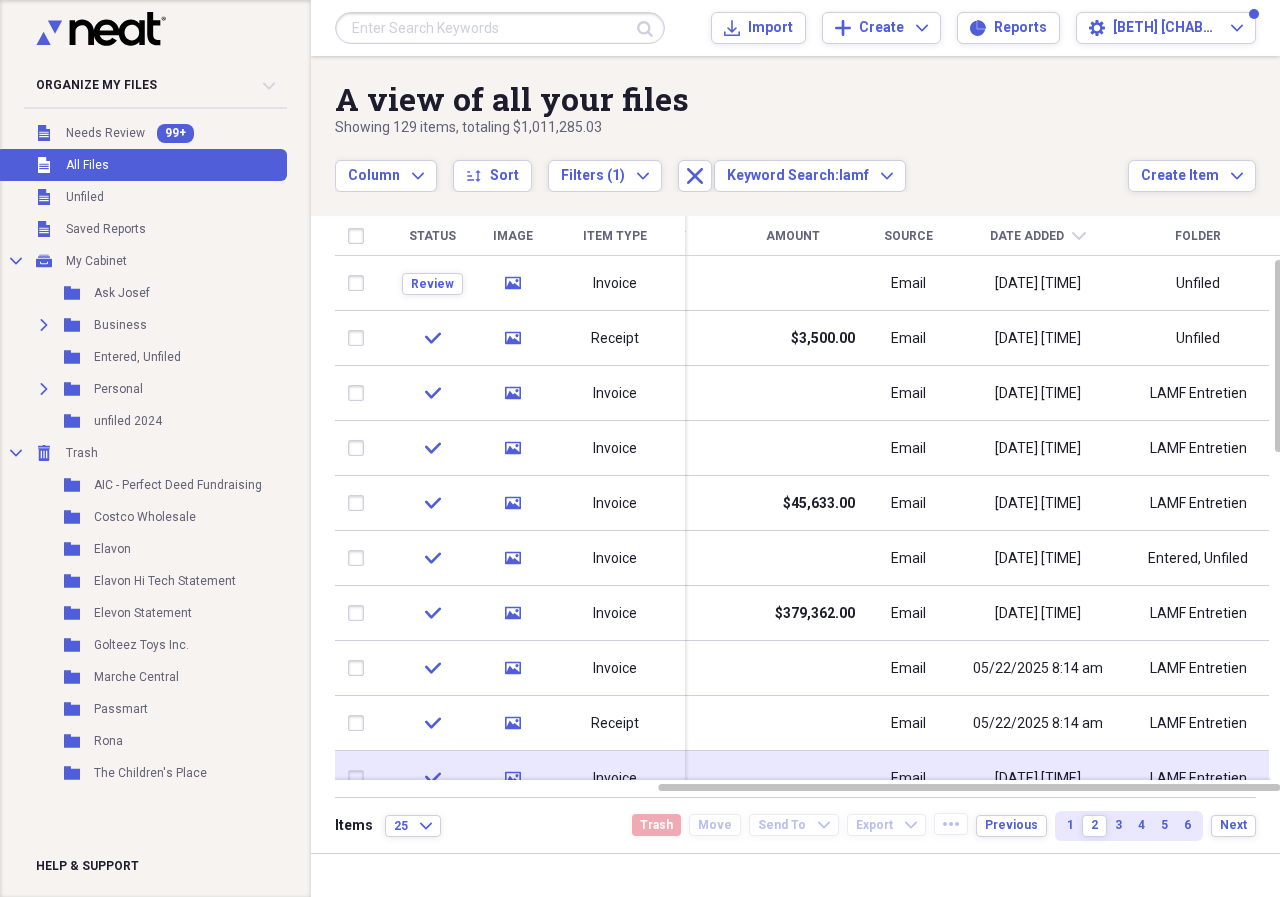click 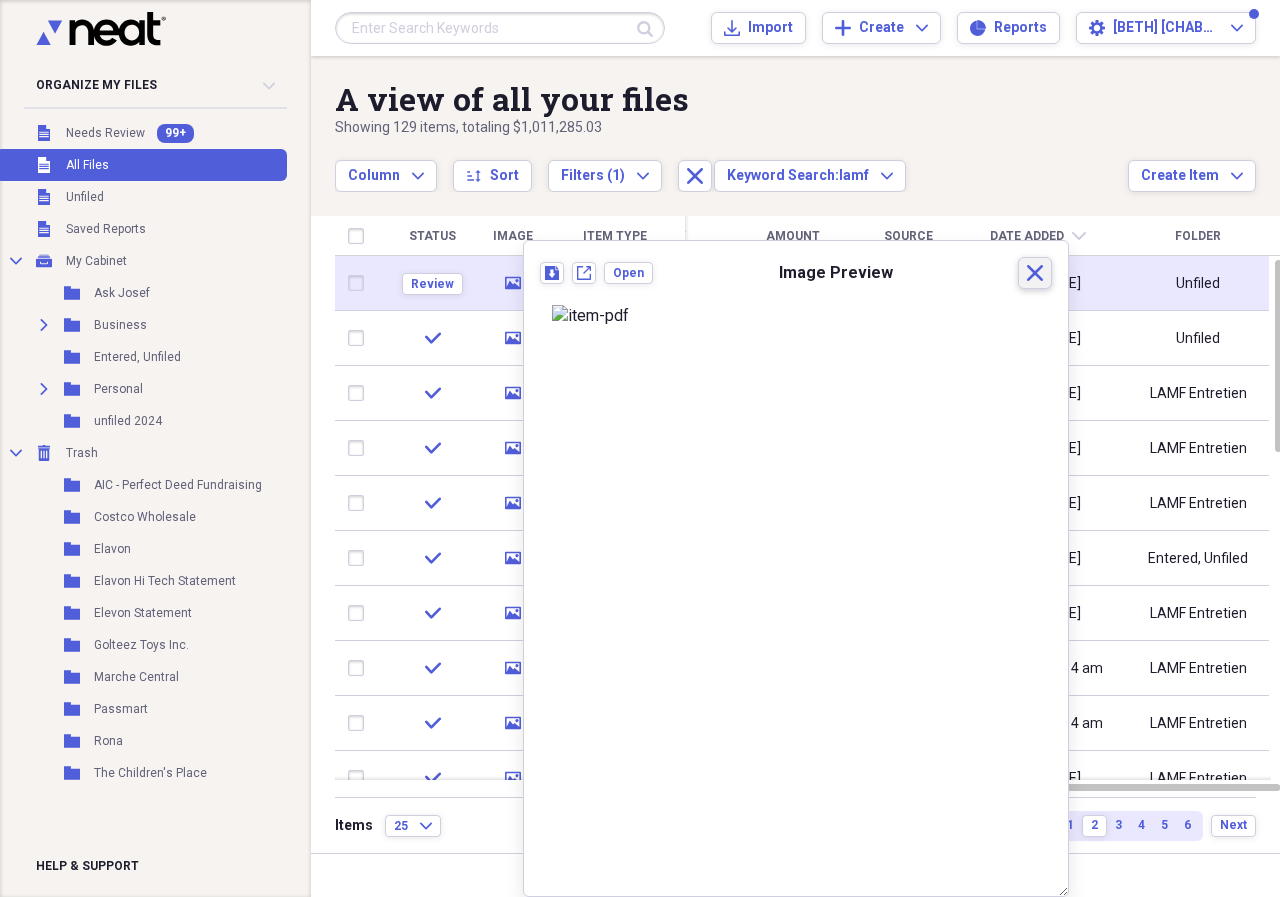 click on "Close" 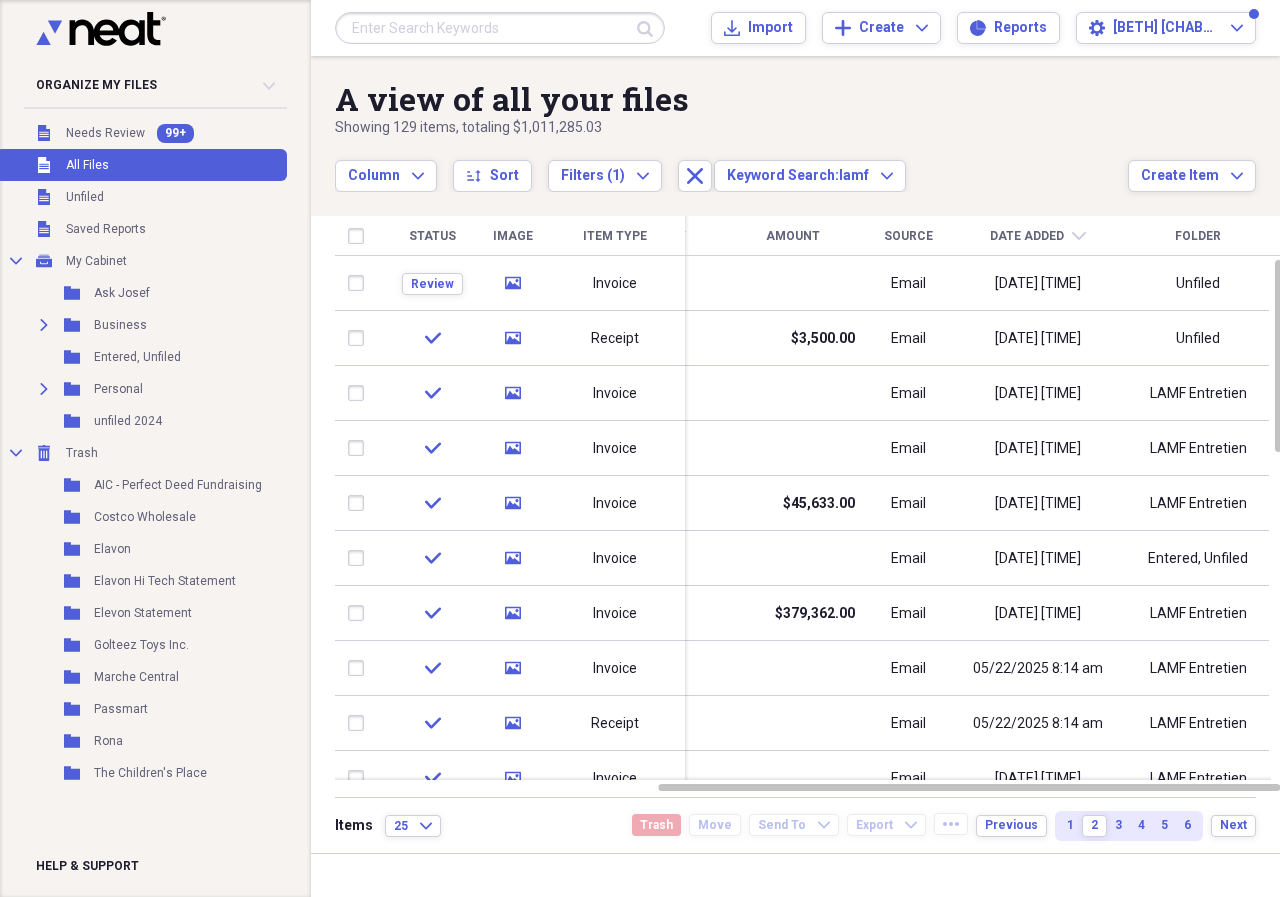 click on "Showing 129 items , totaling $1,011,285.03" at bounding box center [731, 128] 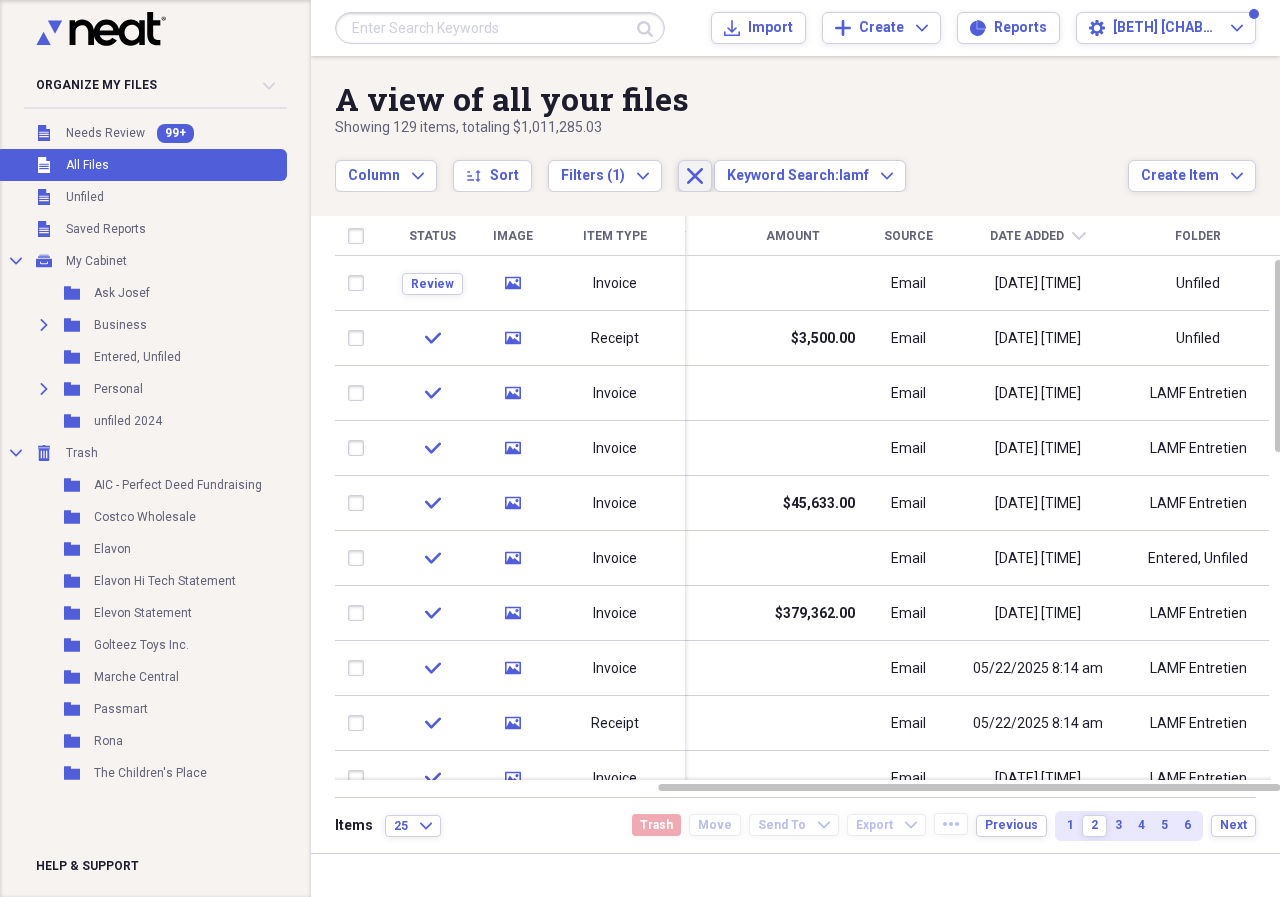 drag, startPoint x: 684, startPoint y: 170, endPoint x: 803, endPoint y: 114, distance: 131.51807 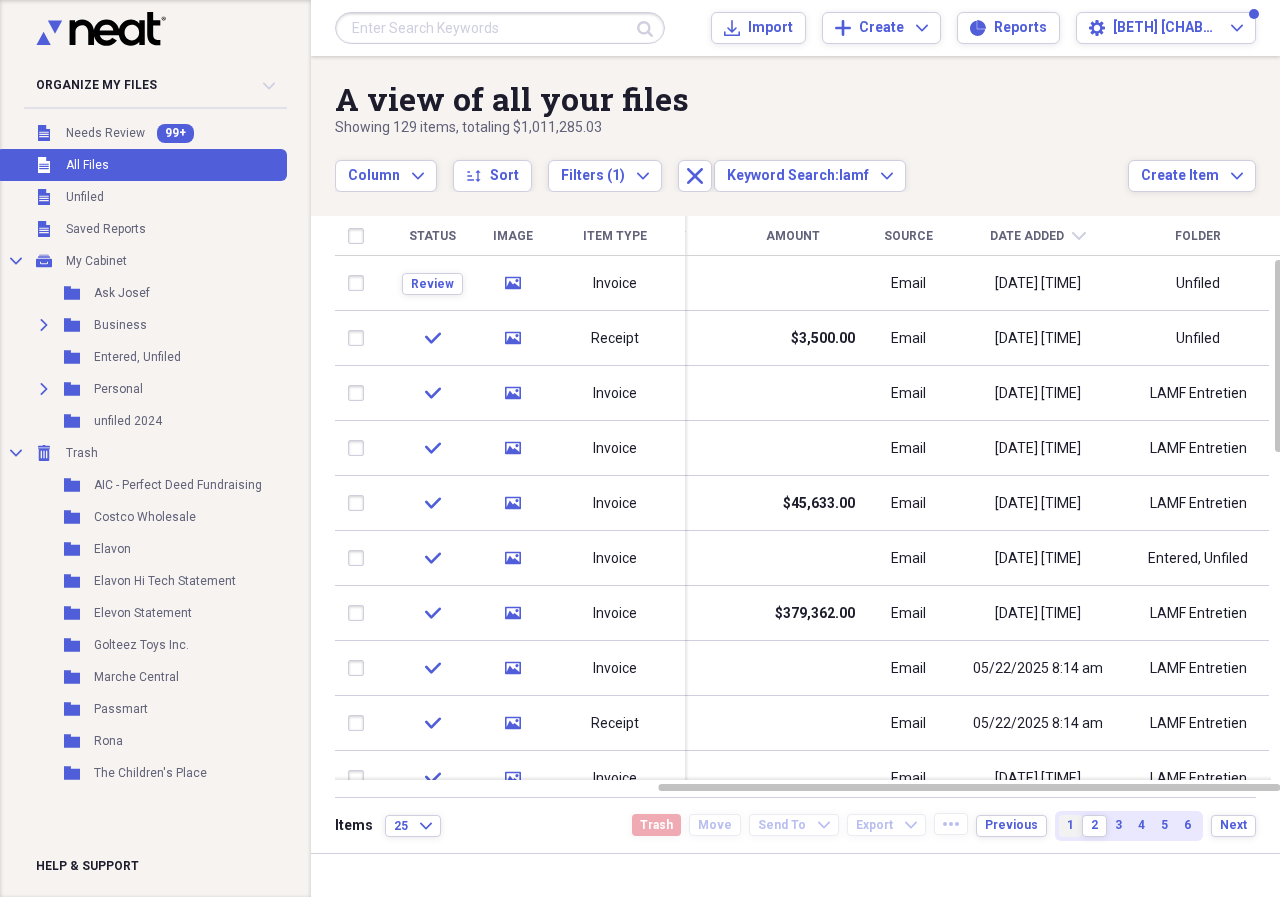 click on "1" at bounding box center [1070, 826] 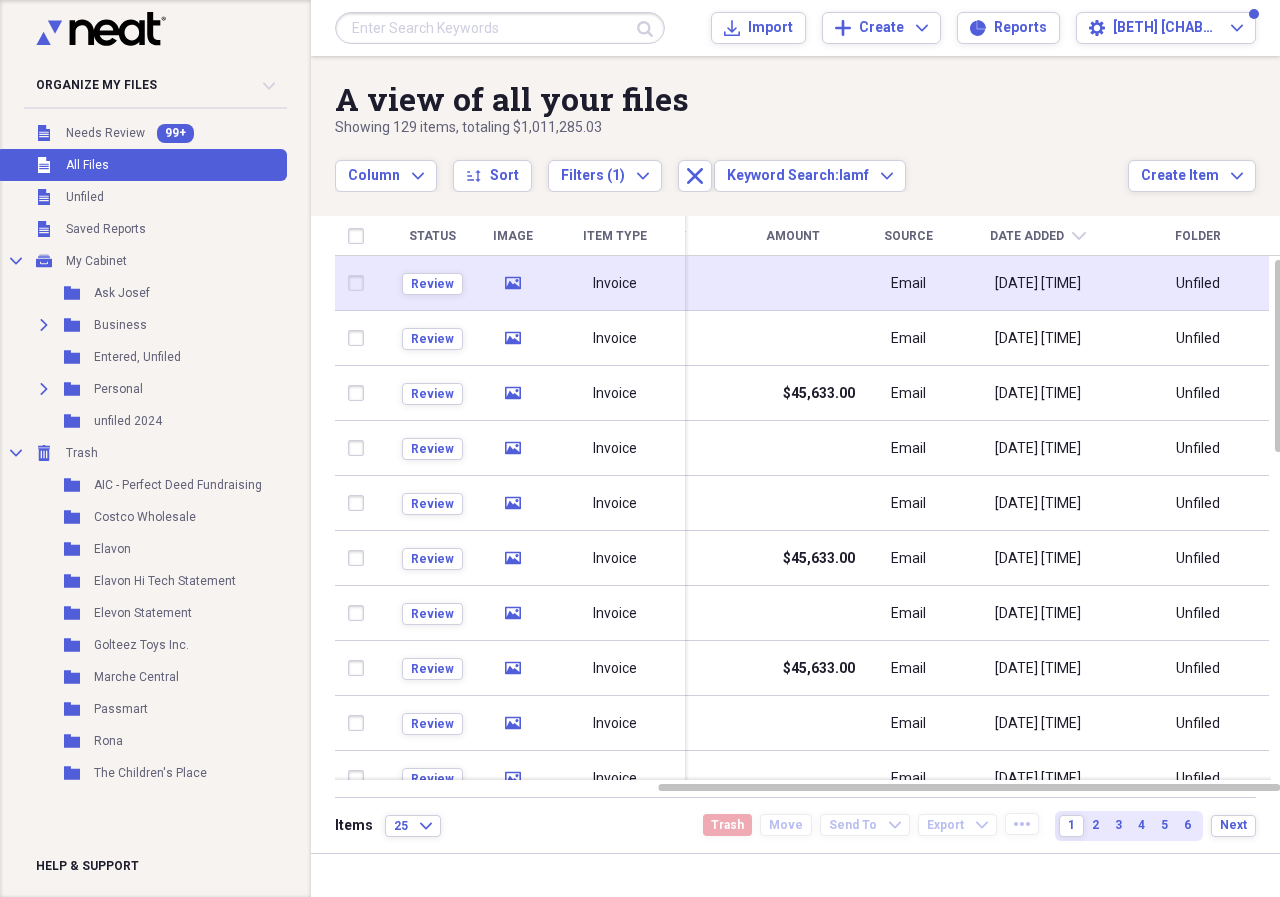 click 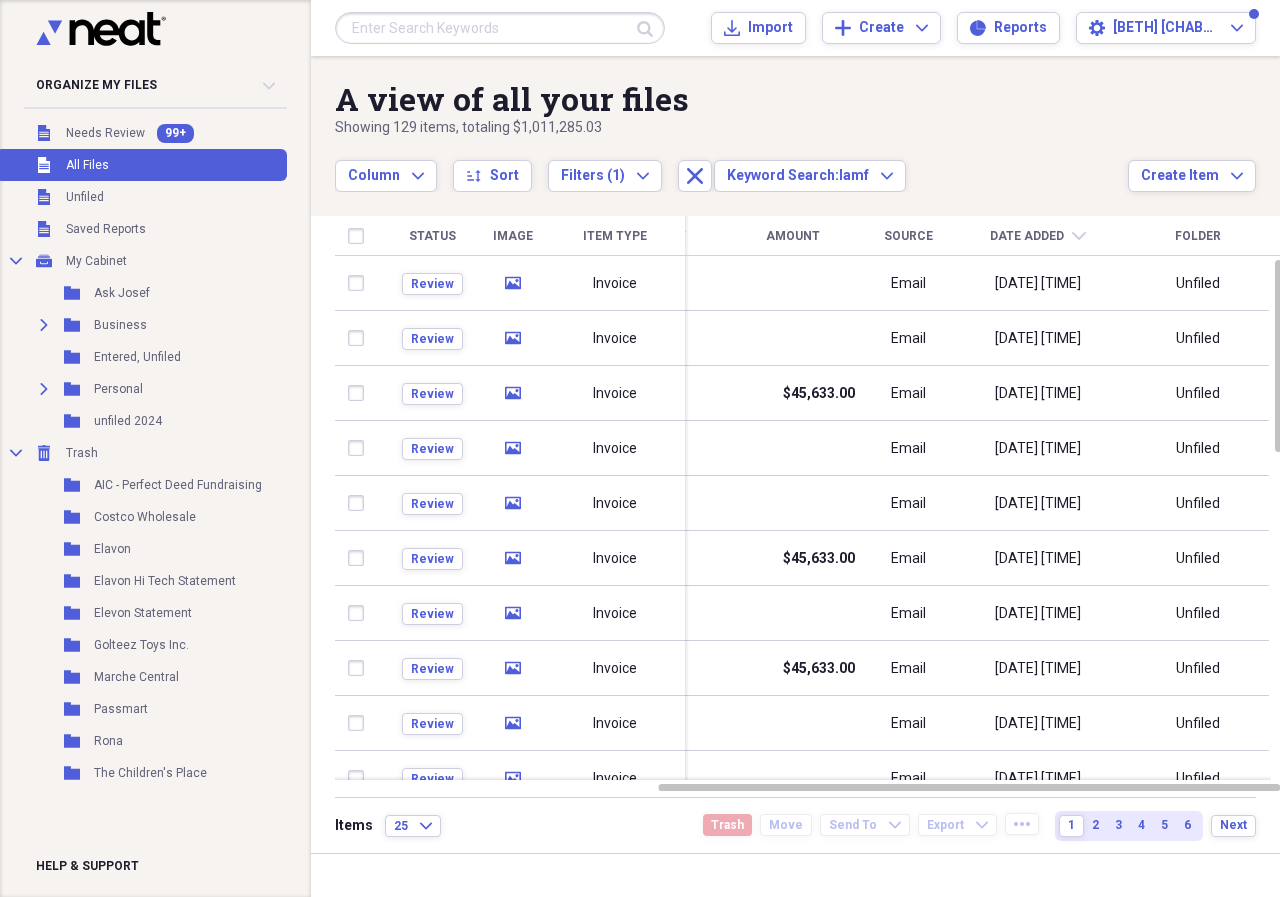 click on "Showing 129 items , totaling $1,011,285.03" at bounding box center (731, 128) 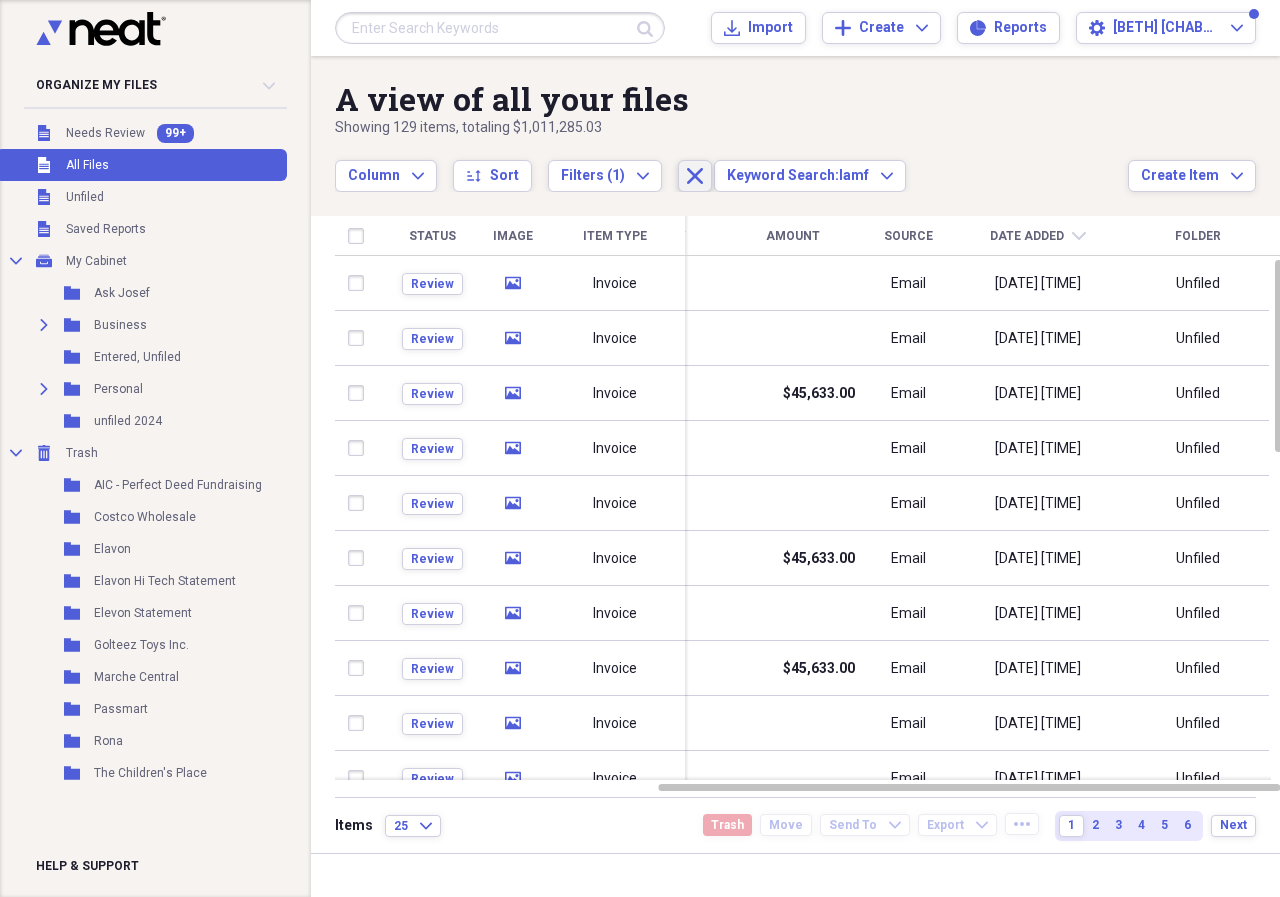click on "Close" 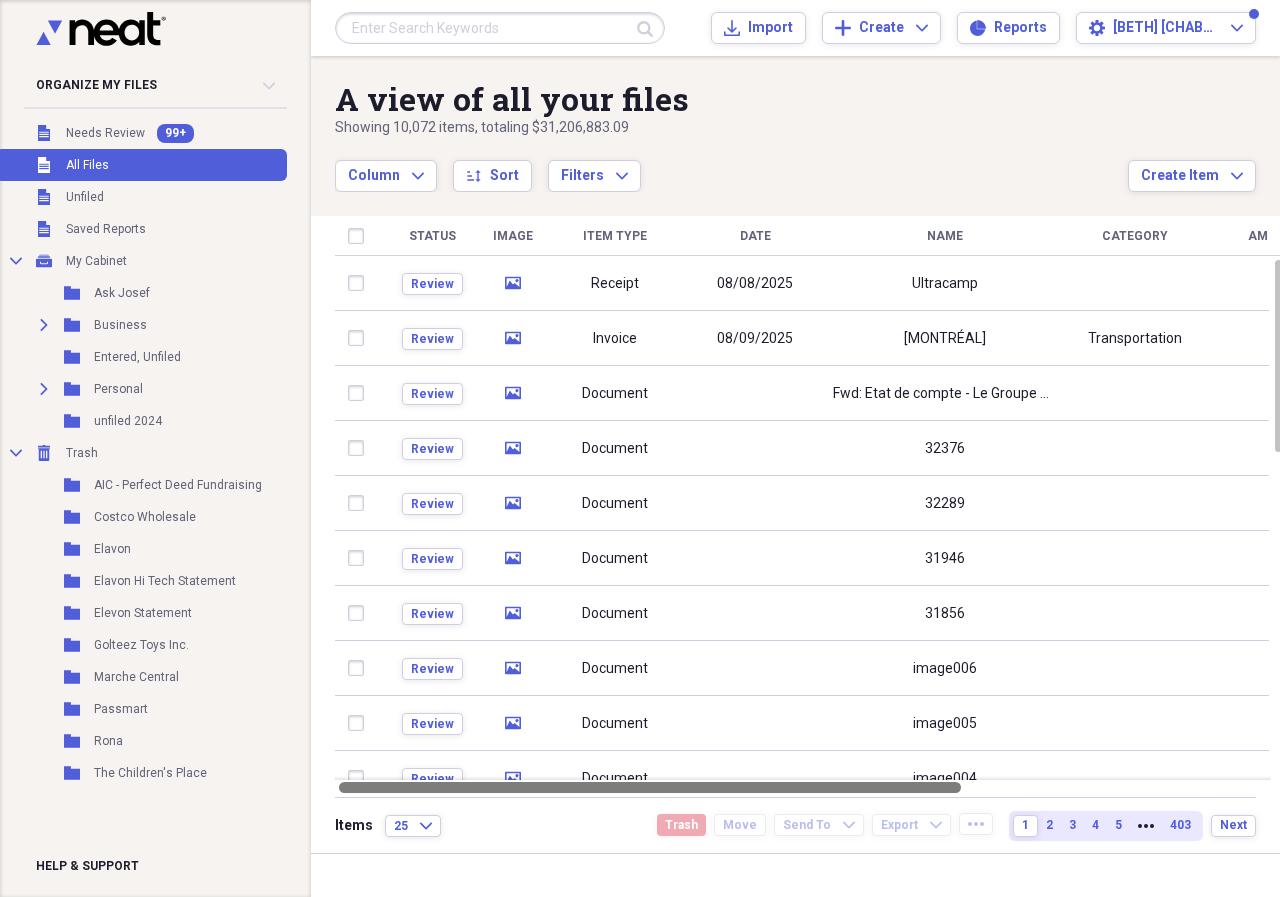 drag, startPoint x: 727, startPoint y: 783, endPoint x: 407, endPoint y: 814, distance: 321.49805 